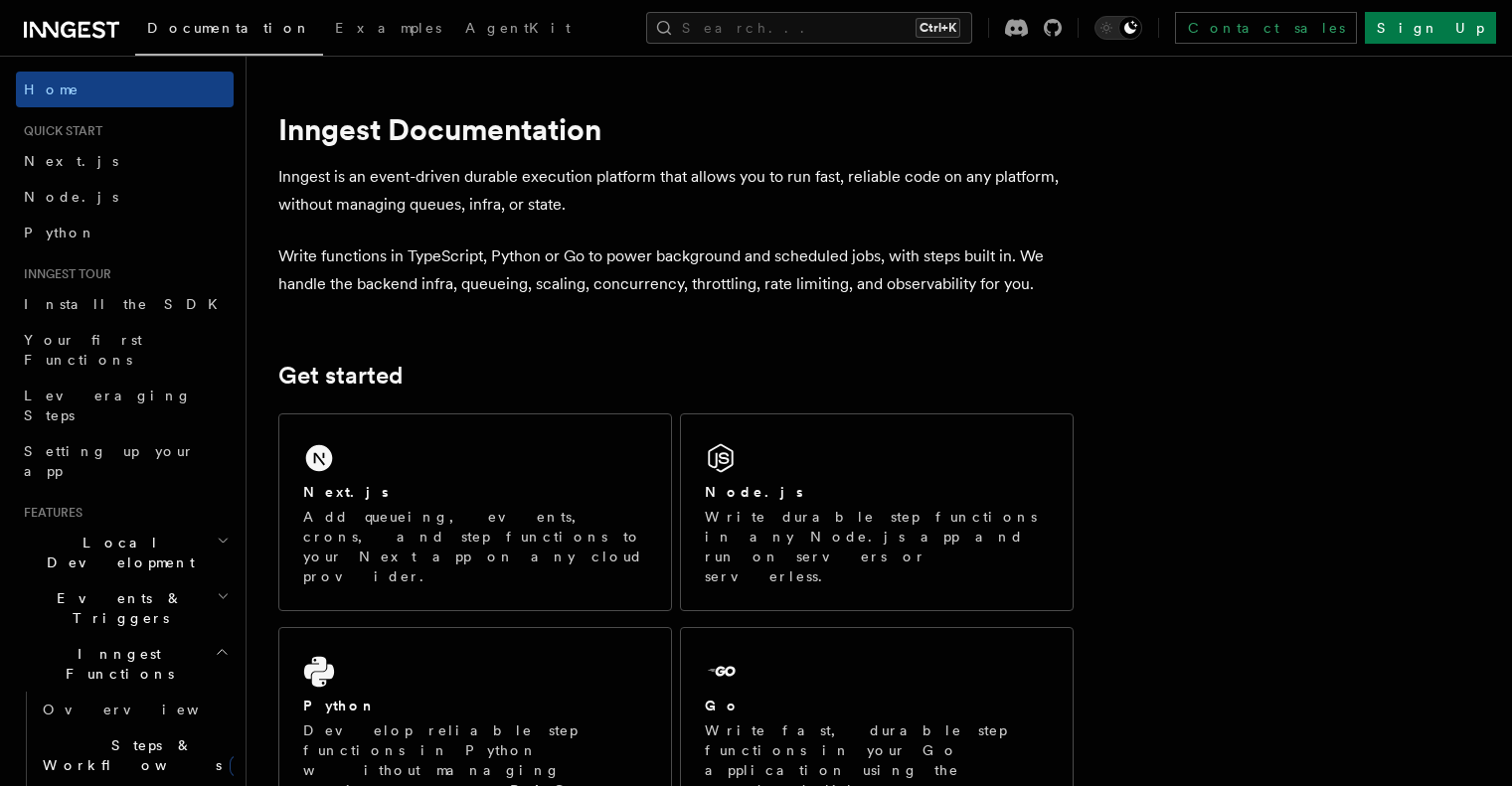 scroll, scrollTop: 0, scrollLeft: 0, axis: both 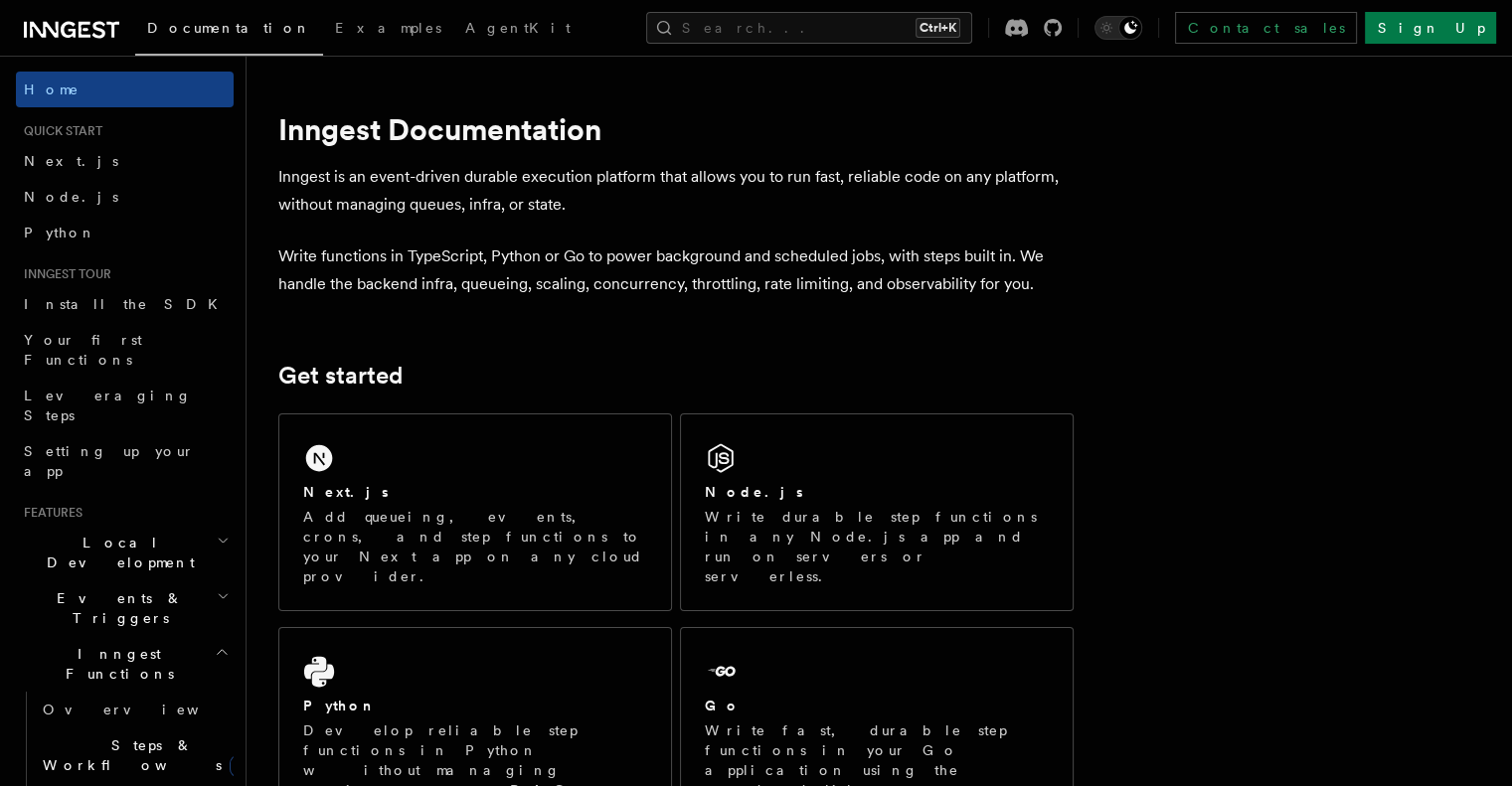 click on "Inngest Documentation
Inngest is an event-driven durable execution platform that allows you to run fast, reliable code on any platform, without managing queues, infra, or state.
Write functions in TypeScript, Python or Go to power background and scheduled jobs, with steps built in.  We handle the backend infra, queueing, scaling, concurrency, throttling, rate limiting, and observability for you.
Get started
Next.js Add queueing, events, crons, and step functions to your Next app on any cloud provider. Node.js Write durable step functions in any Node.js app and run on servers or serverless. Python Develop reliable step functions in Python without managing queueing systems or DAG based workflows. Go Write fast, durable step functions in your Go application using the standard library.
Write reliable workflows Learn how Inngest's Durable Execution Engine ensures that your workflow already run until completion with steps. Learn how Inngest works
Build with Inngest
User-defined Workflows
Explore" at bounding box center [783, 1570] 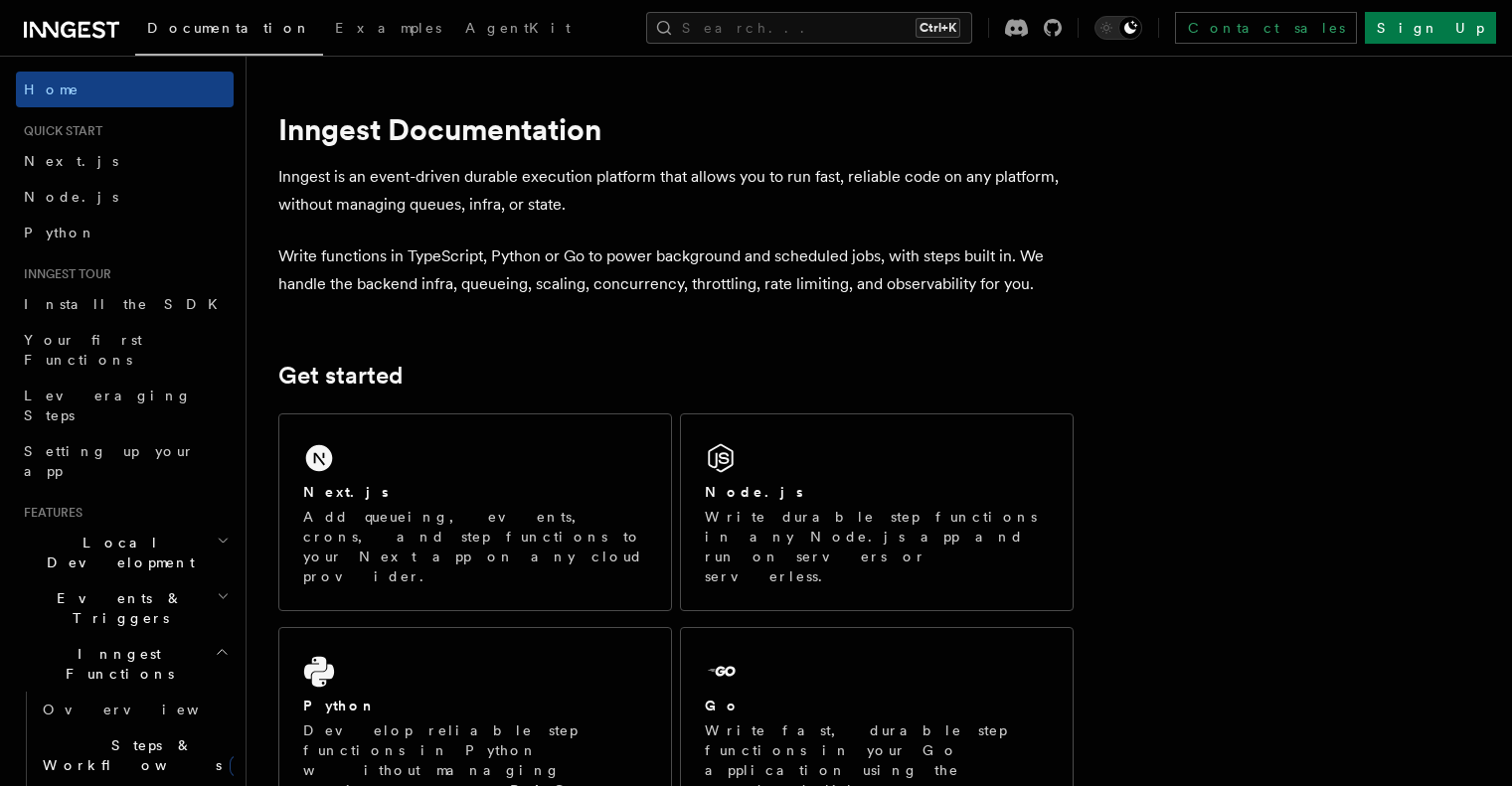 scroll, scrollTop: 0, scrollLeft: 0, axis: both 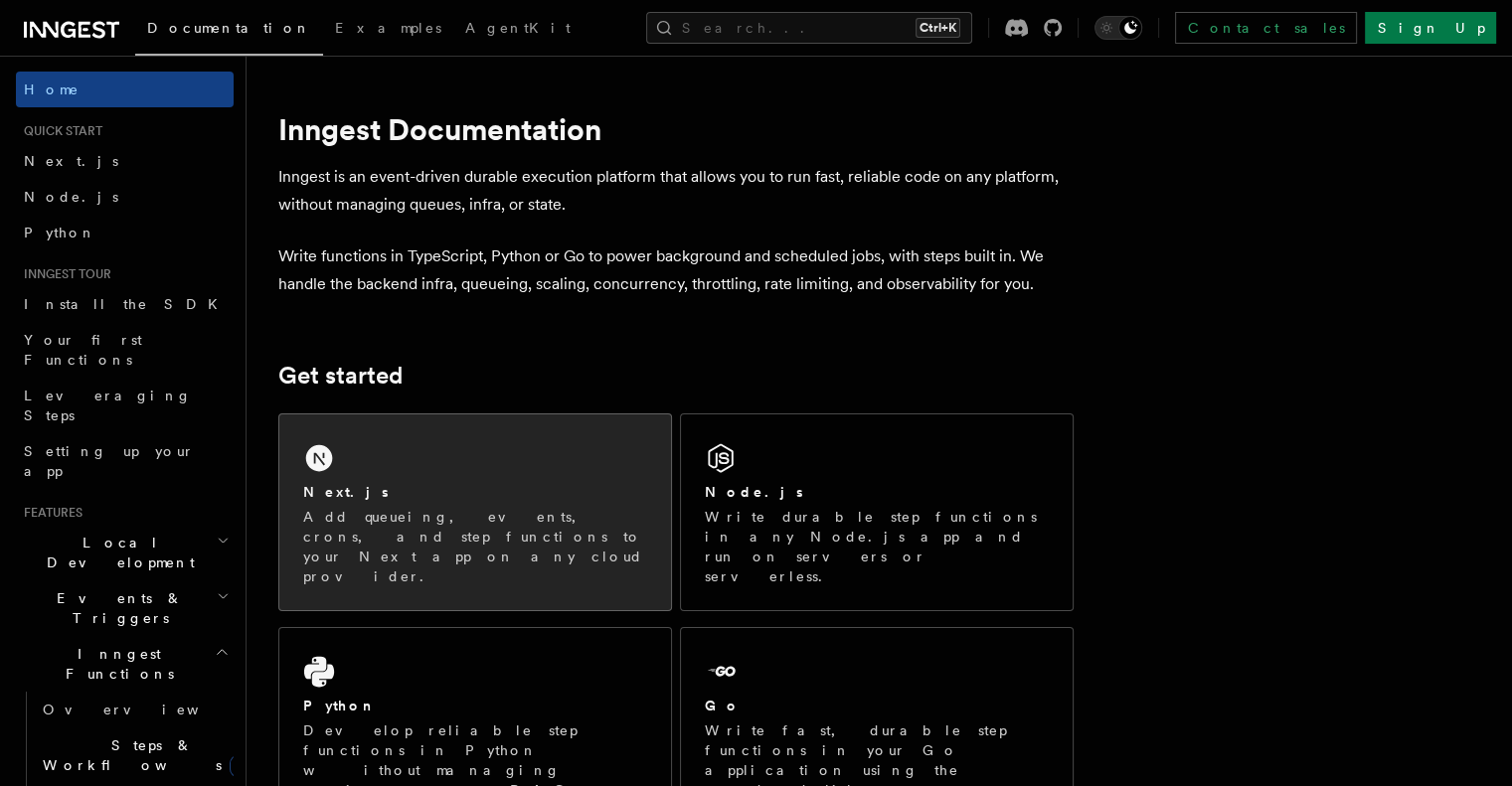 click on "Next.js" at bounding box center (475, 492) 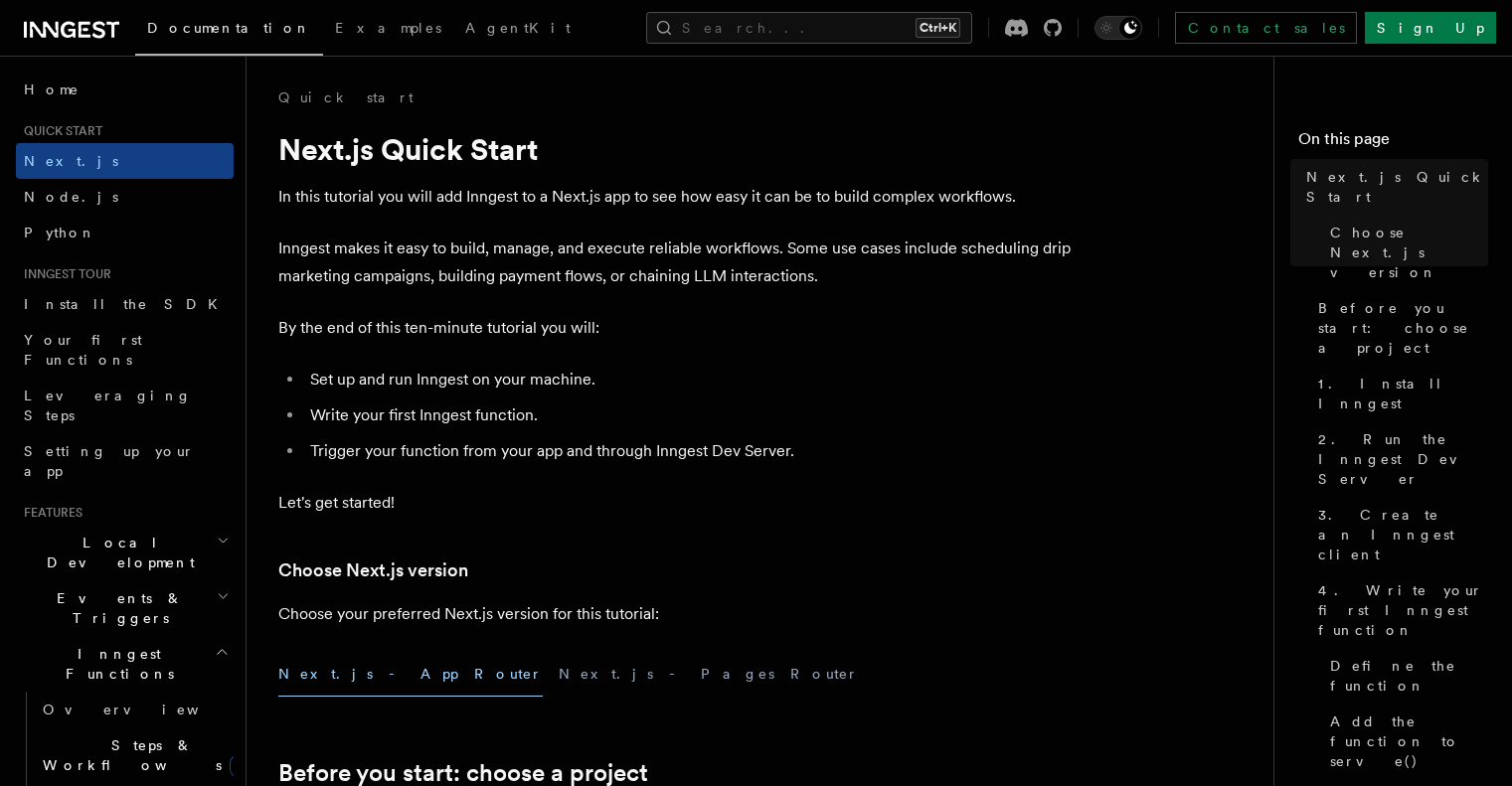 scroll, scrollTop: 0, scrollLeft: 0, axis: both 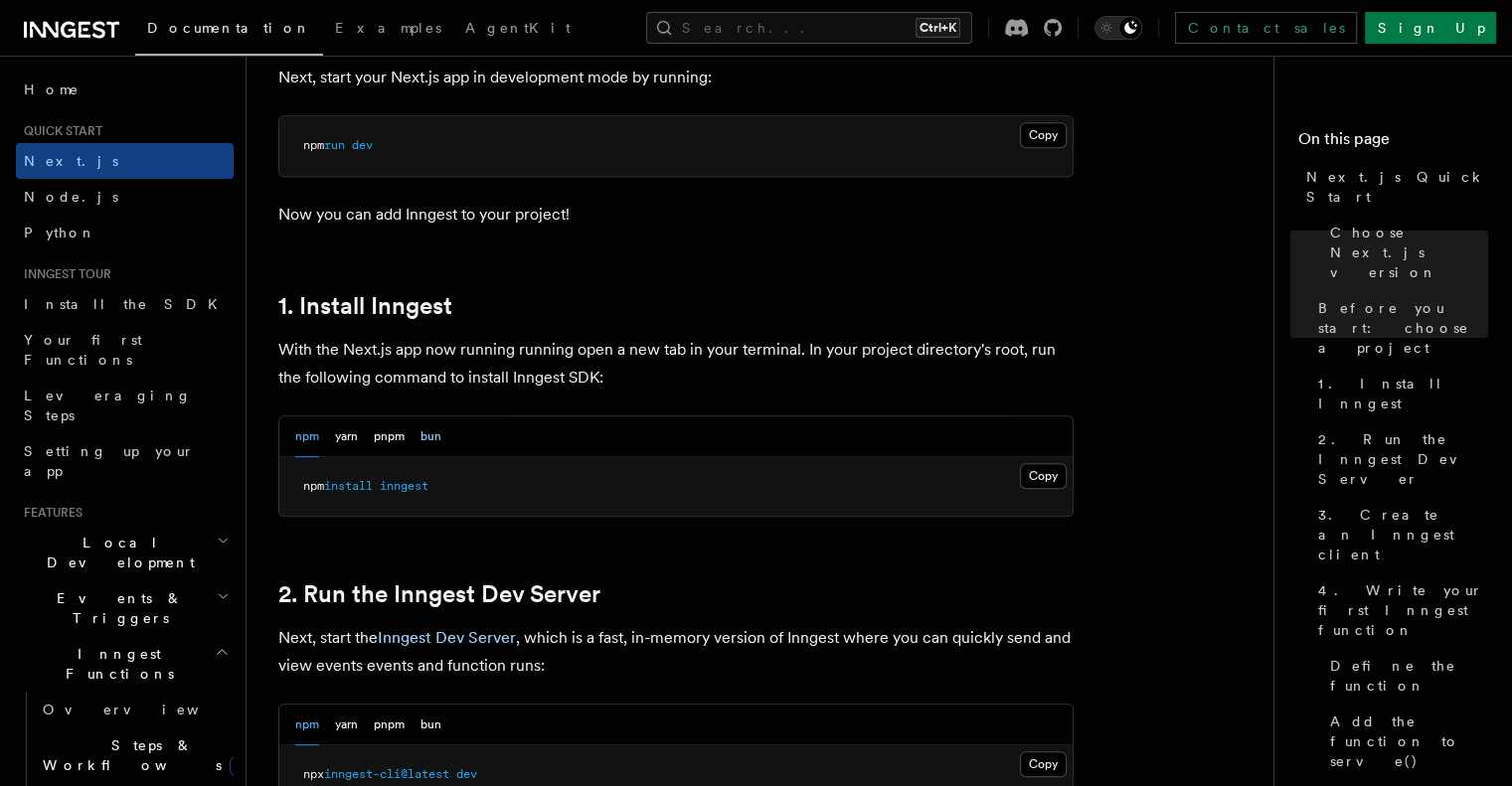 click on "bun" at bounding box center (430, 436) 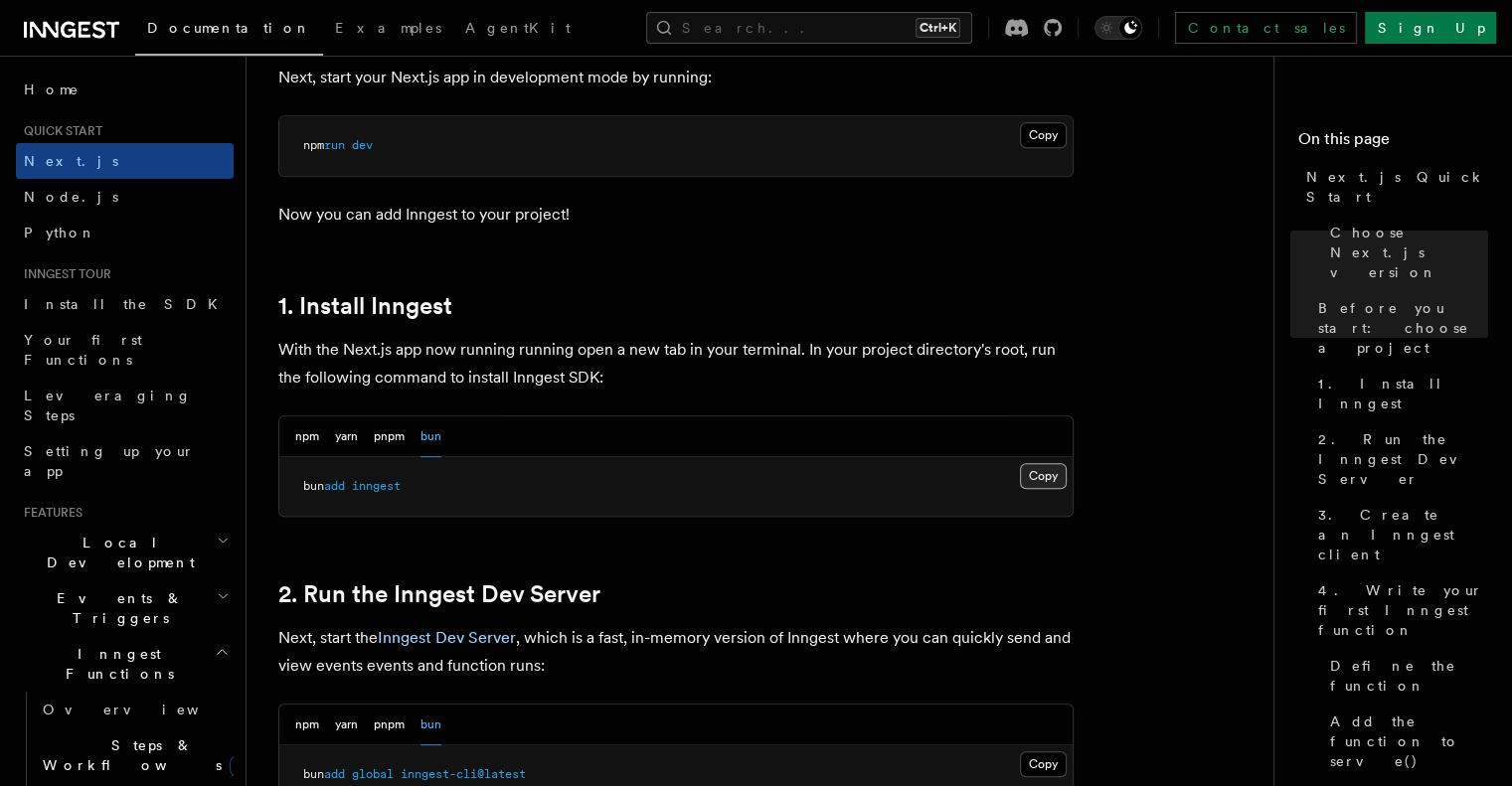click on "Copy Copied" at bounding box center (1043, 476) 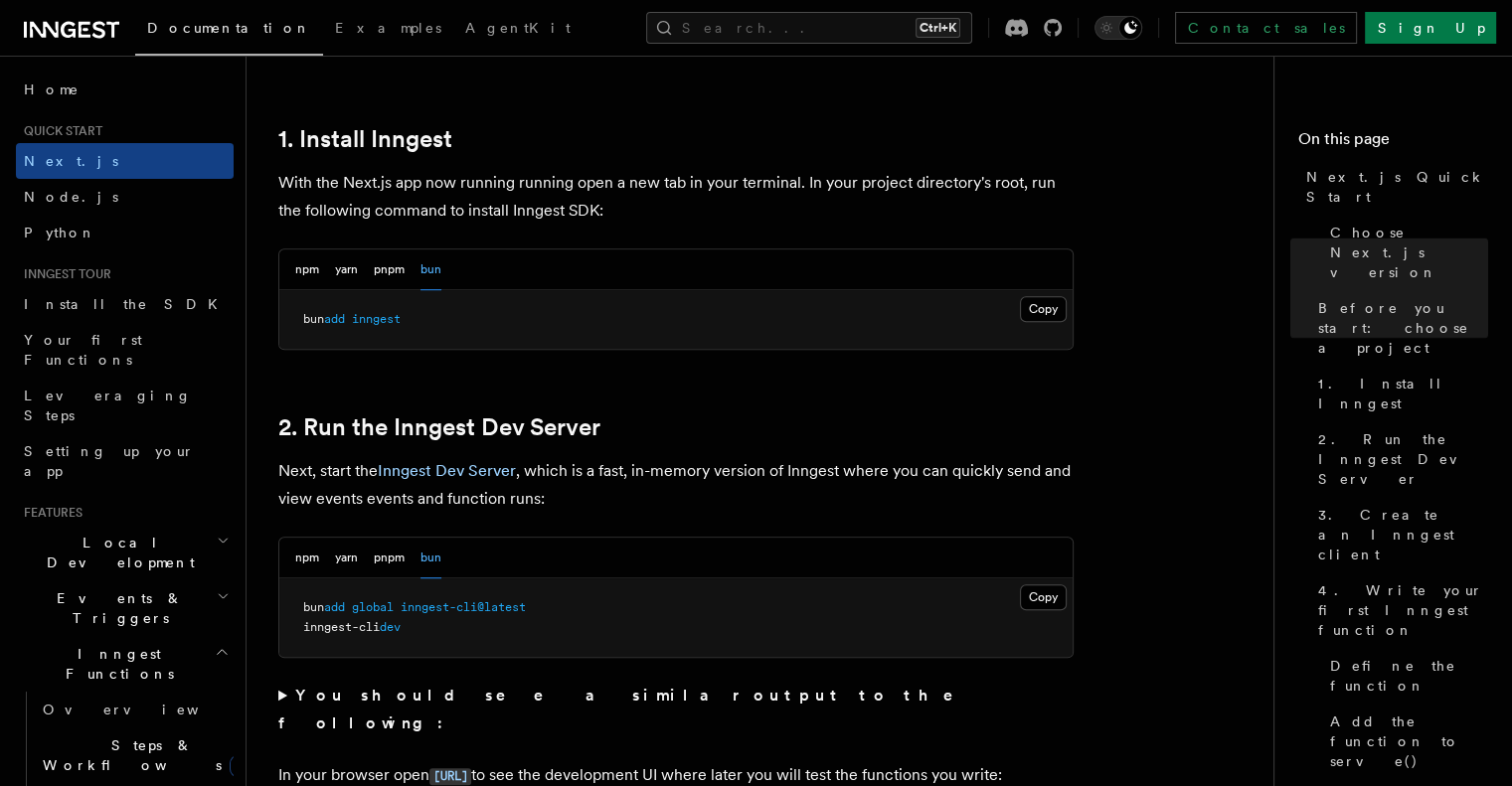 scroll, scrollTop: 1192, scrollLeft: 0, axis: vertical 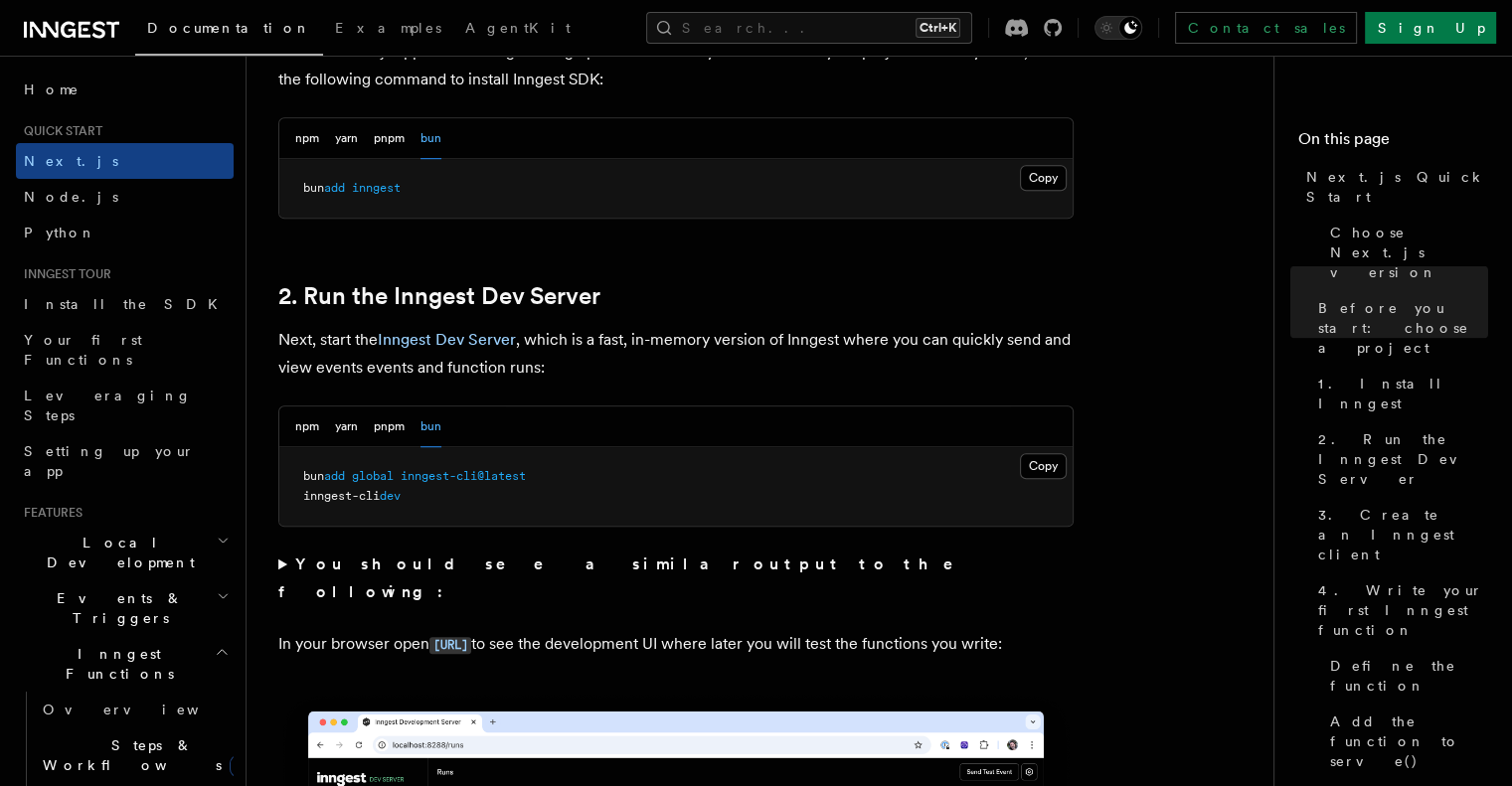 drag, startPoint x: 1054, startPoint y: 473, endPoint x: 1087, endPoint y: 470, distance: 33.13608 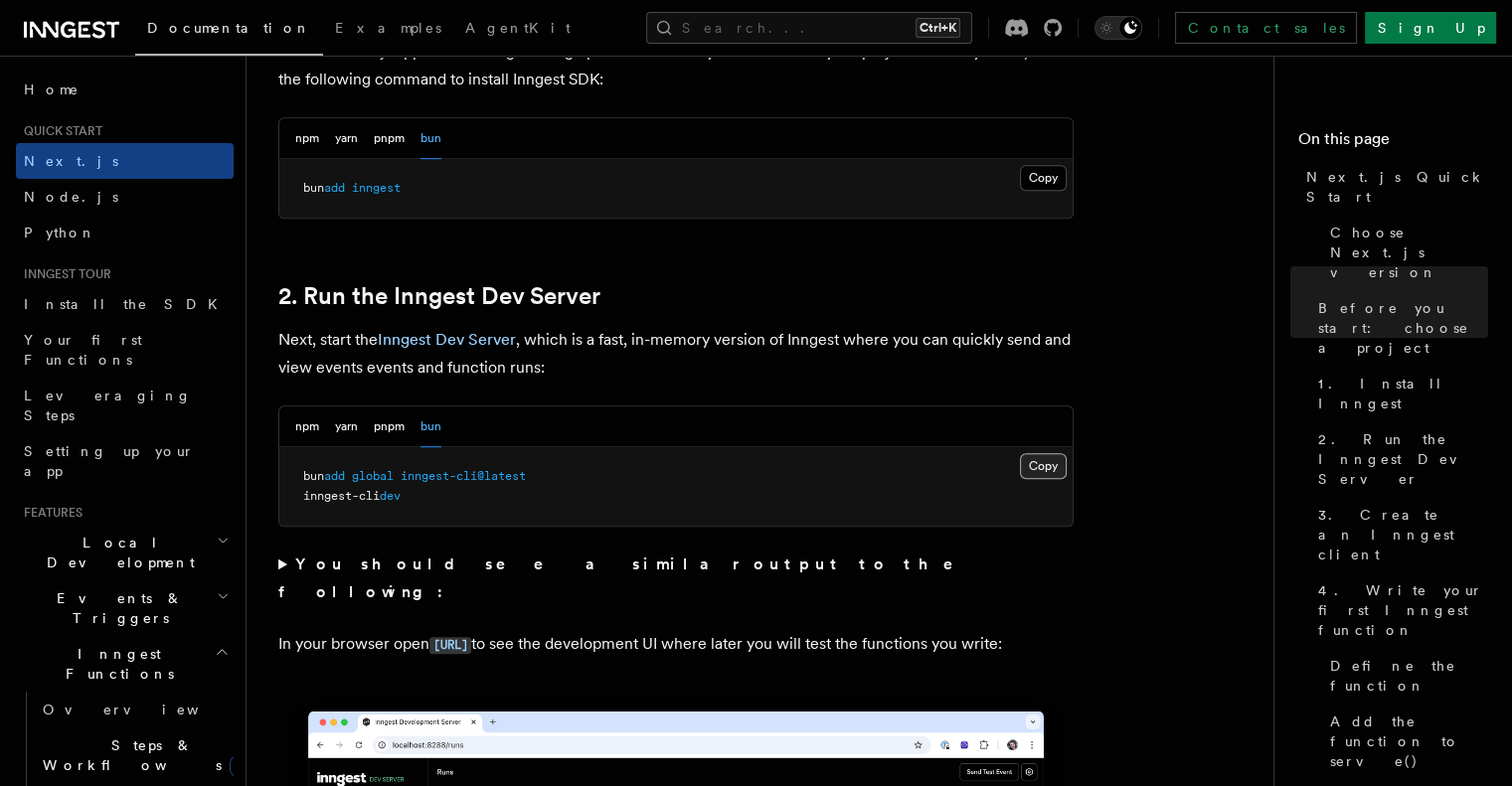click on "Copy Copied" at bounding box center [1043, 466] 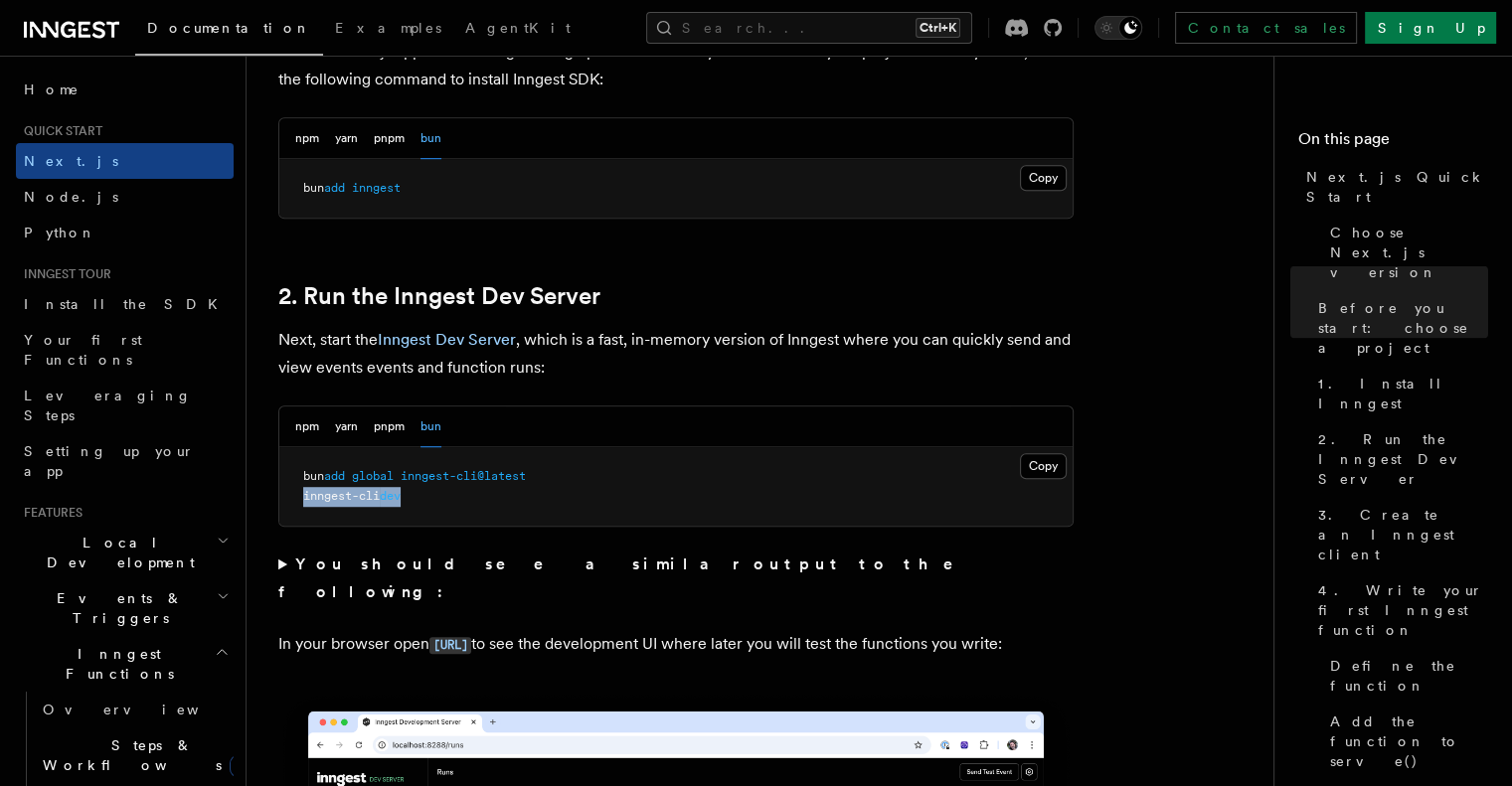 drag, startPoint x: 395, startPoint y: 504, endPoint x: 302, endPoint y: 504, distance: 93 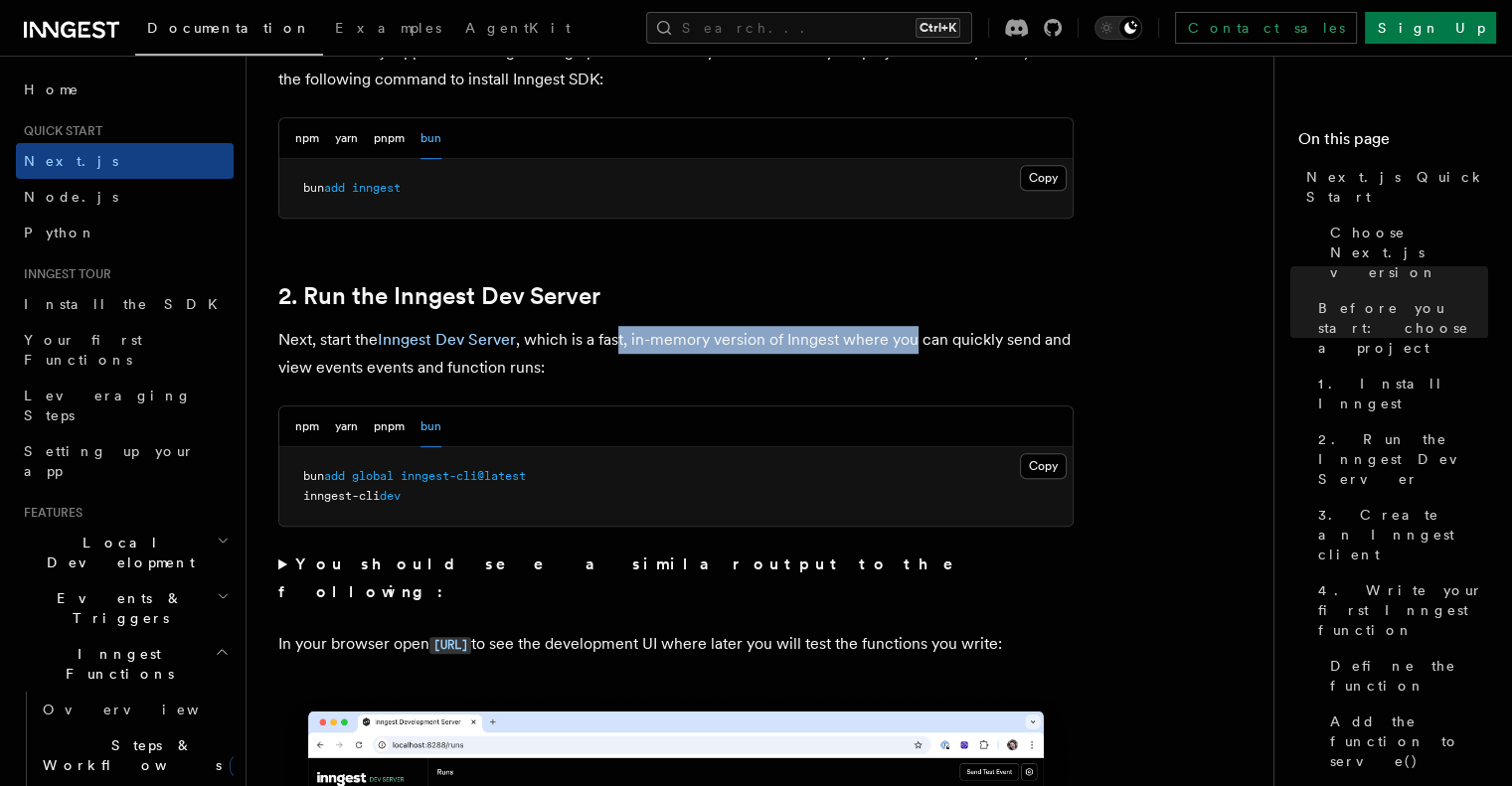 drag, startPoint x: 618, startPoint y: 341, endPoint x: 917, endPoint y: 336, distance: 299.0418 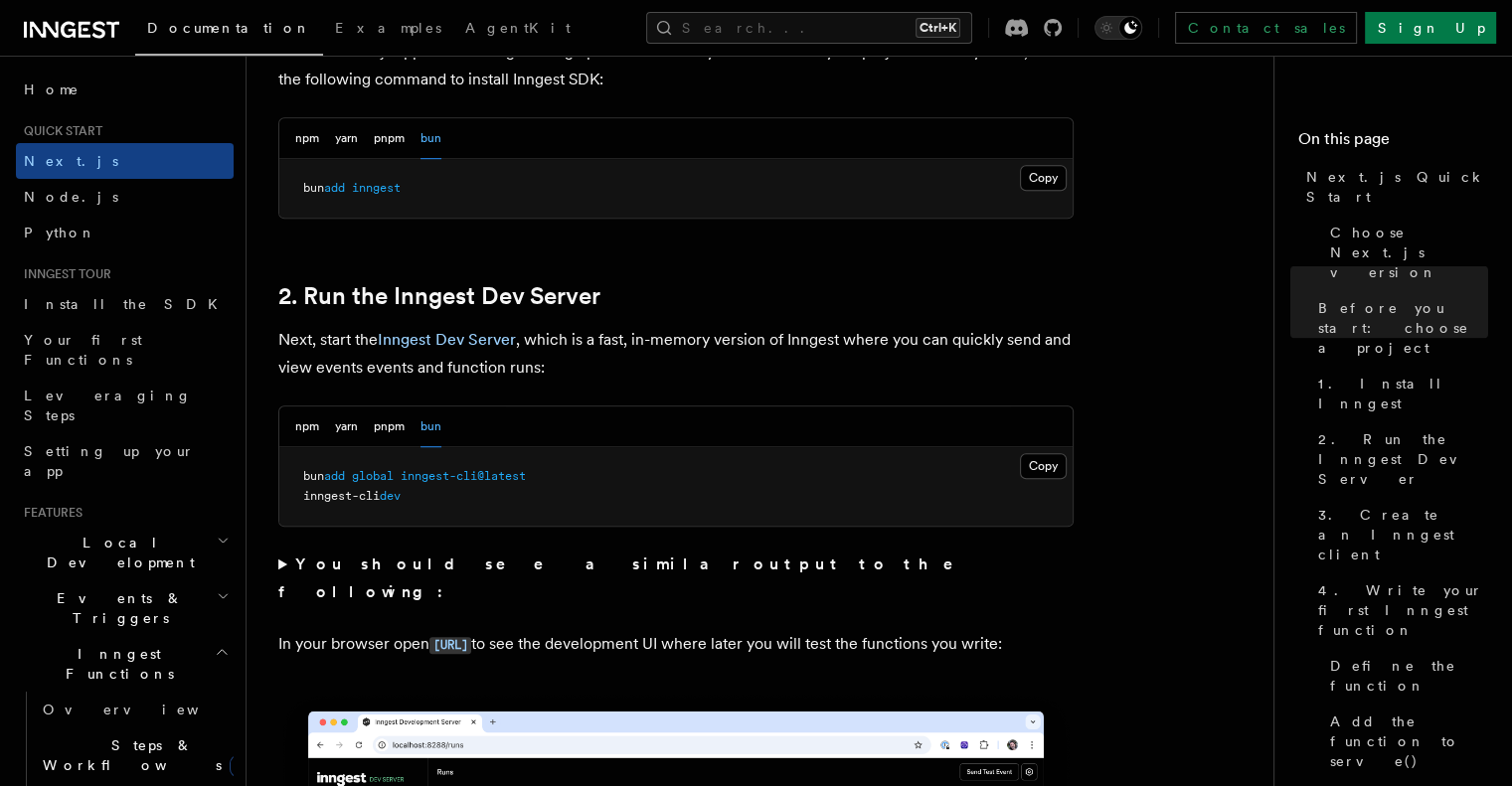 click on "Quick start Next.js Quick Start
In this tutorial you will add Inngest to a Next.js app to see how easy it can be to build complex workflows.
Inngest makes it easy to build, manage, and execute reliable workflows. Some use cases include scheduling drip marketing campaigns, building payment flows, or chaining LLM interactions.
By the end of this ten-minute tutorial you will:
Set up and run Inngest on your machine.
Write your first Inngest function.
Trigger your function from your app and through Inngest Dev Server.
Let's get started!
Choose Next.js version
Choose your preferred Next.js version for this tutorial:
Next.js - App Router Next.js - Pages Router Before you start: choose a project In this tutorial you can use any existing Next.js project, or you can create a new one. Instructions for creating a new Next.js project  Run the following command in your terminal to create a new Next.js project: Copy Copied npx  create-next-app@latest   --ts   --eslint   --tailwind   --src-dir   --app" at bounding box center (767, 5540) 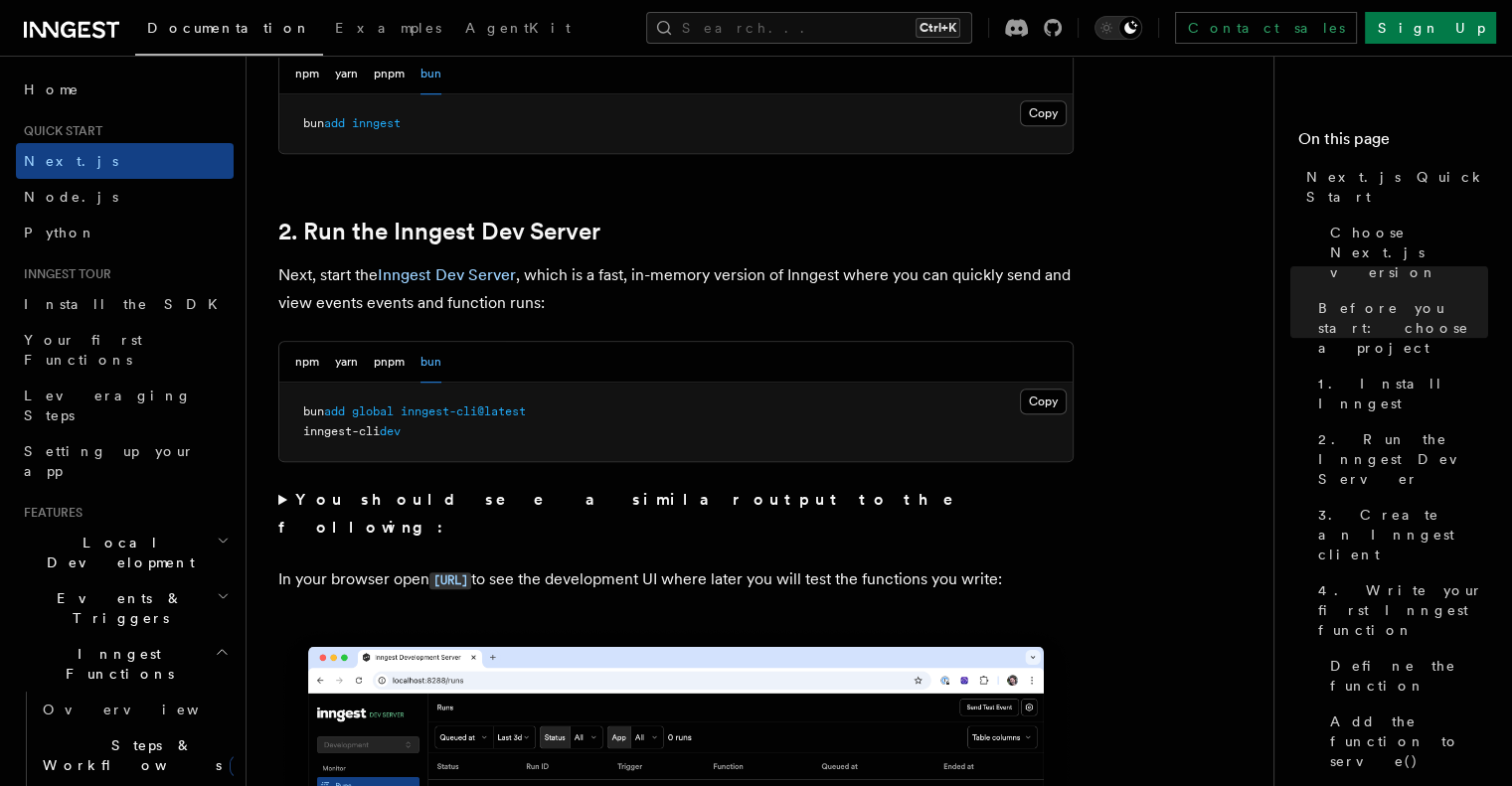 scroll, scrollTop: 1292, scrollLeft: 0, axis: vertical 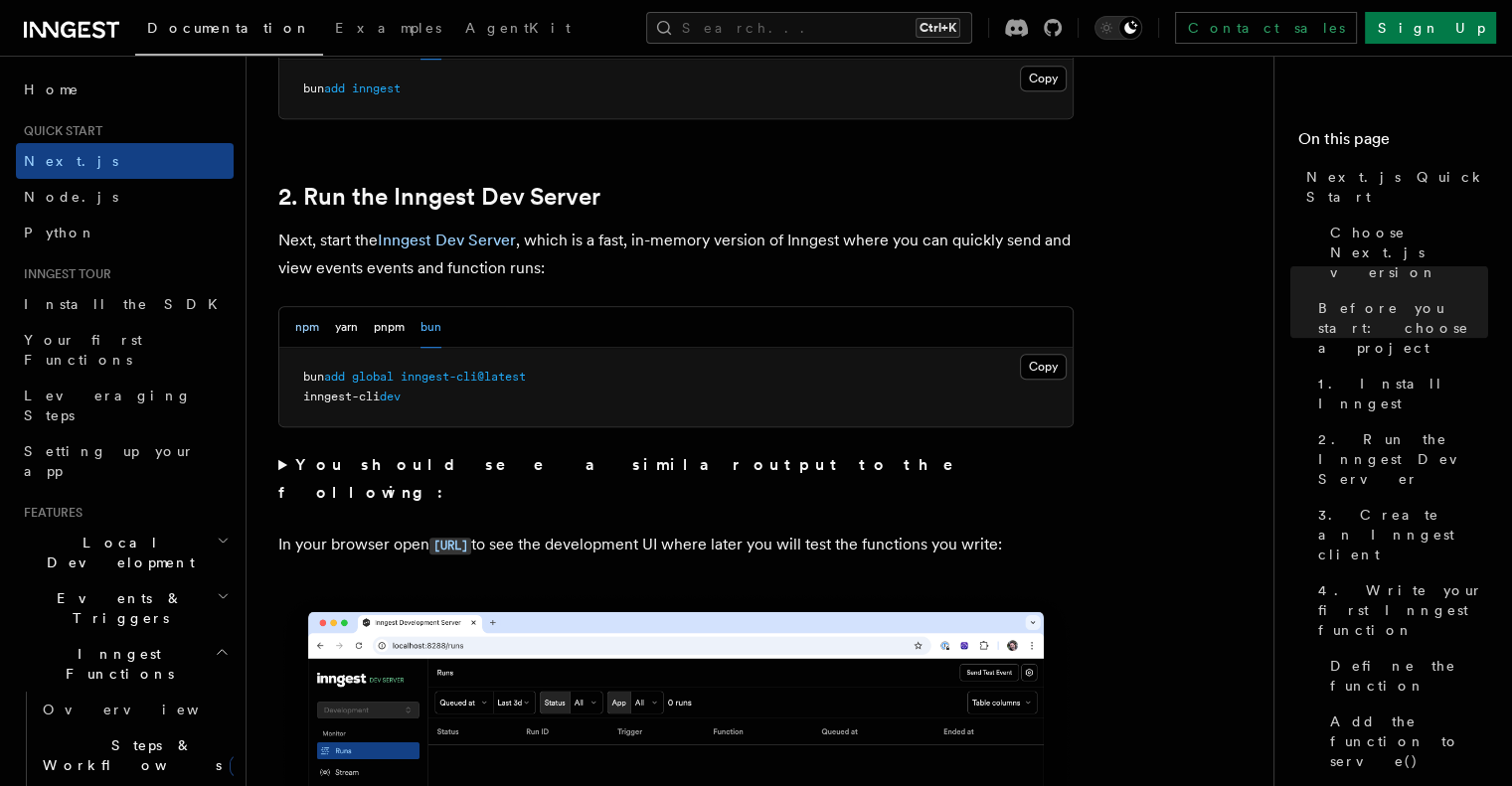 click on "npm" at bounding box center [307, 327] 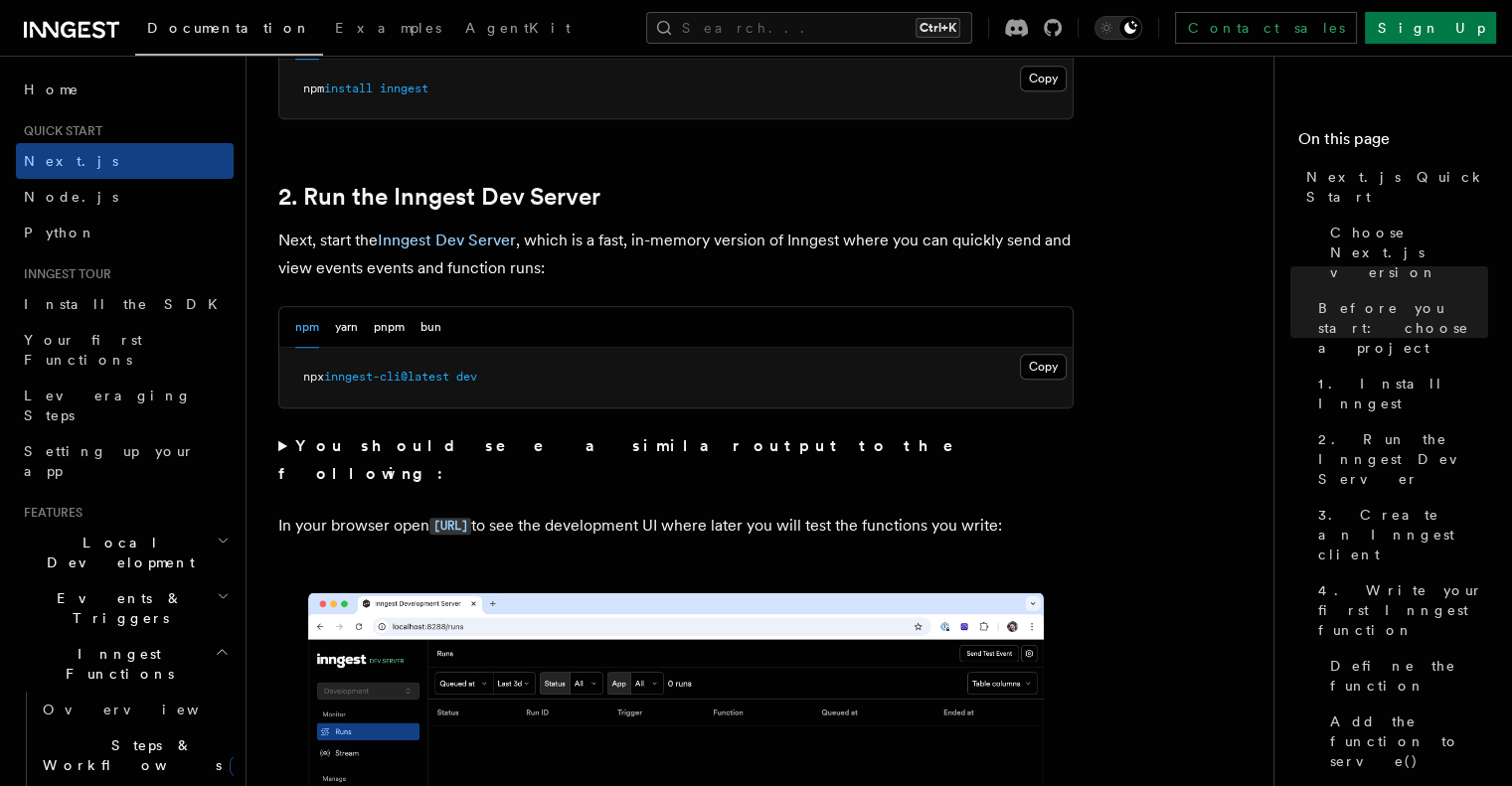 click on "npm yarn pnpm bun" at bounding box center (676, 327) 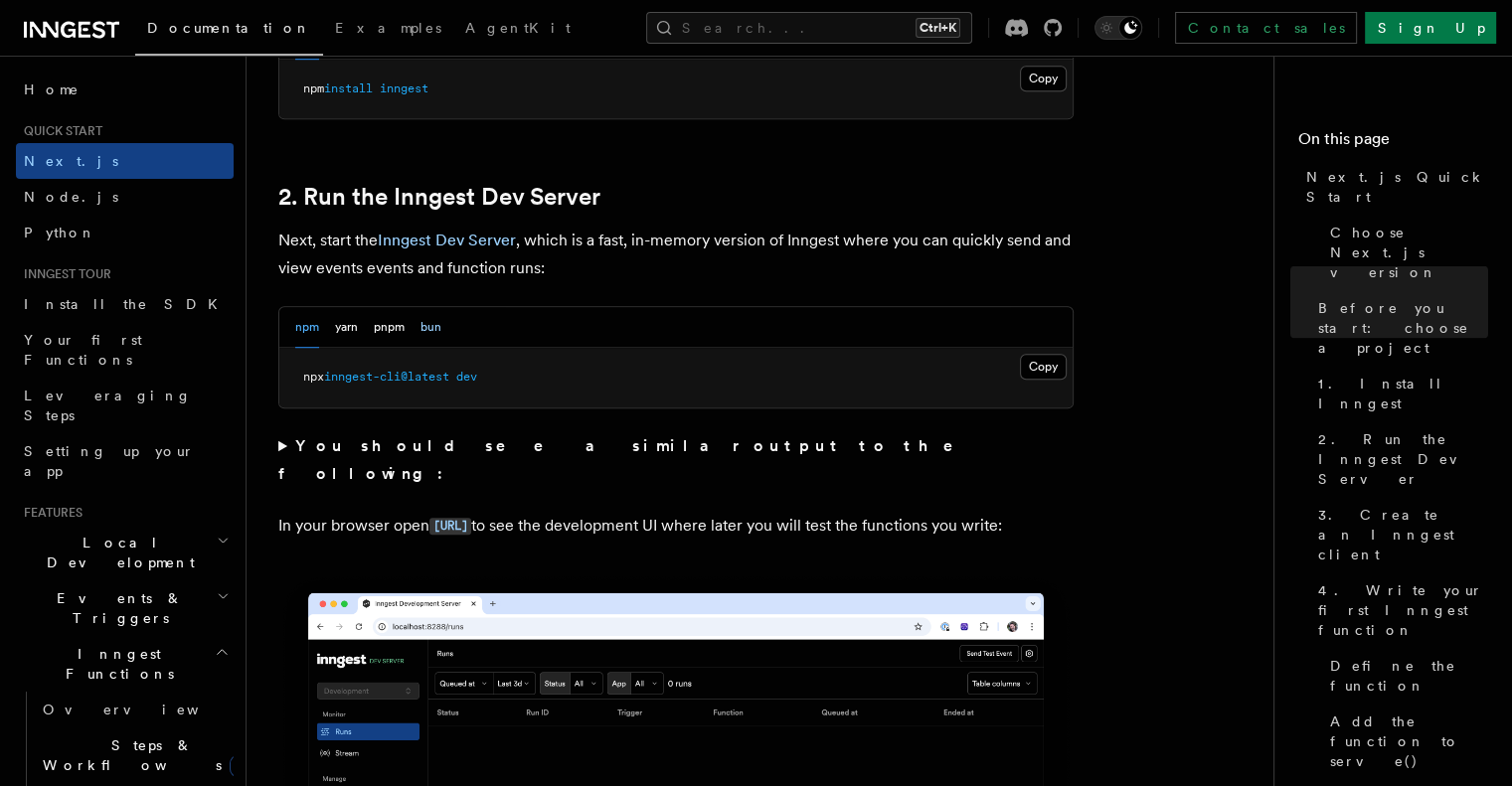 click on "bun" at bounding box center [430, 327] 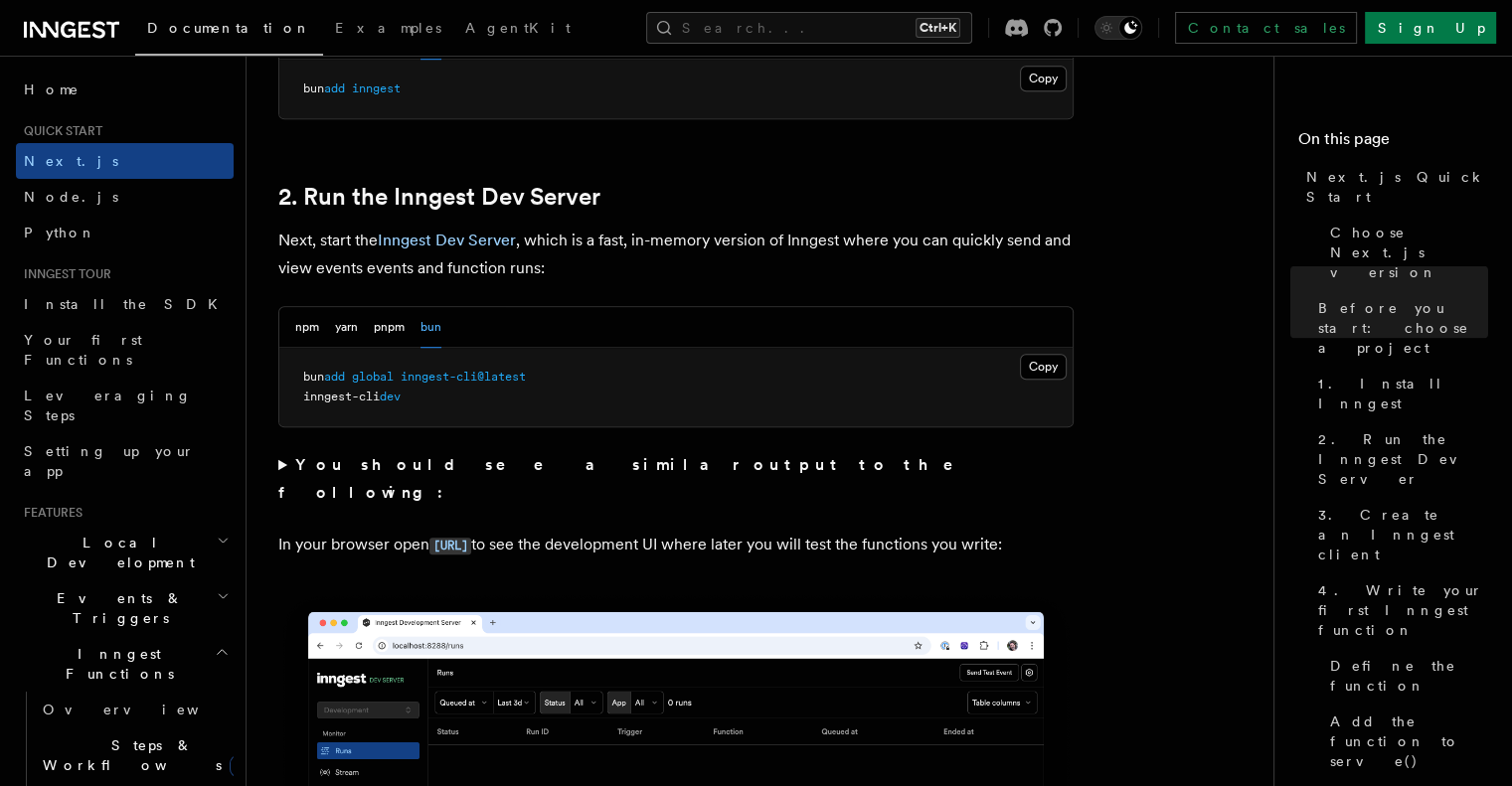 click on "npm yarn pnpm bun" at bounding box center [676, 327] 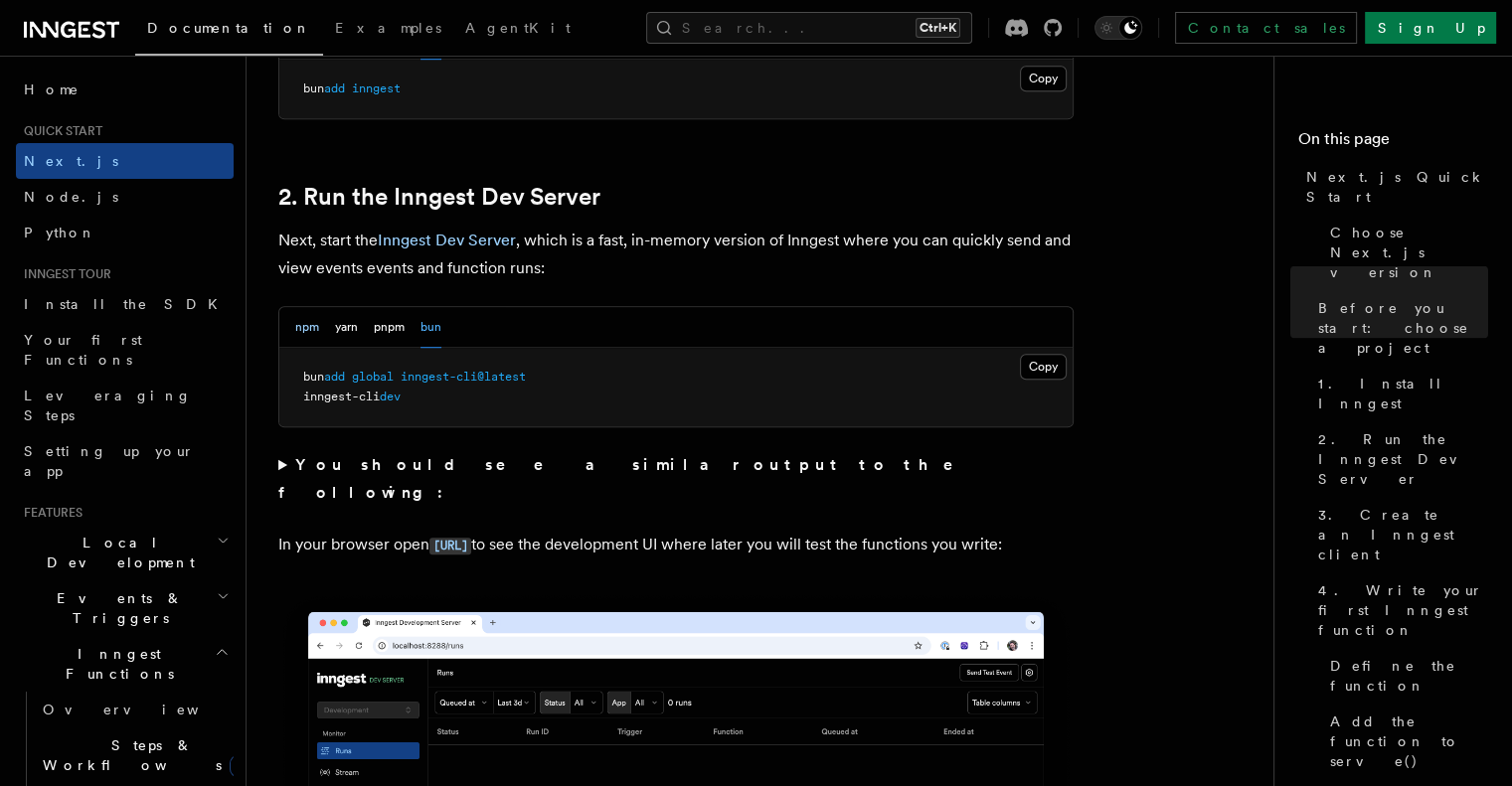 click on "npm" at bounding box center (307, 327) 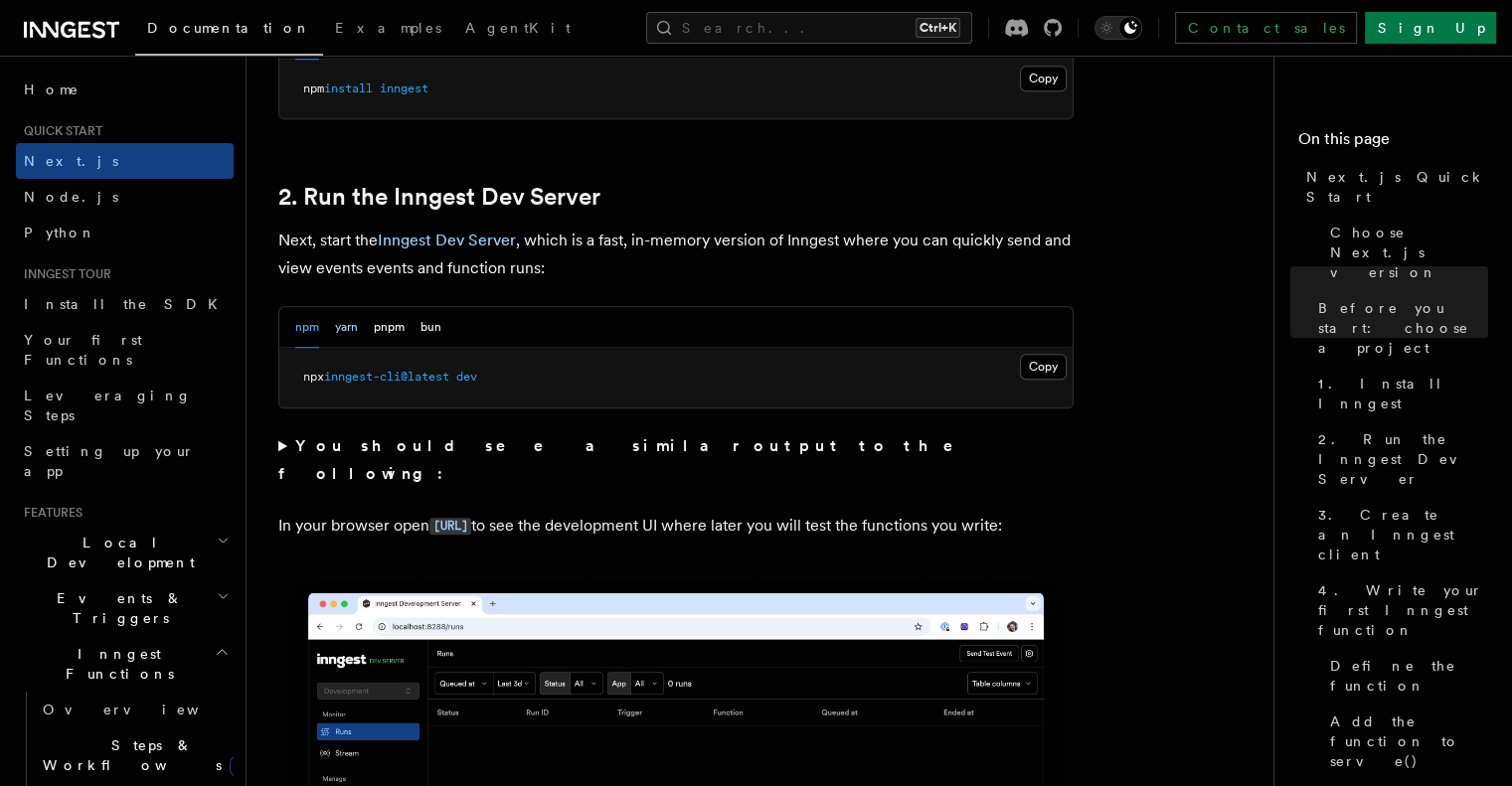 click on "yarn" at bounding box center [346, 327] 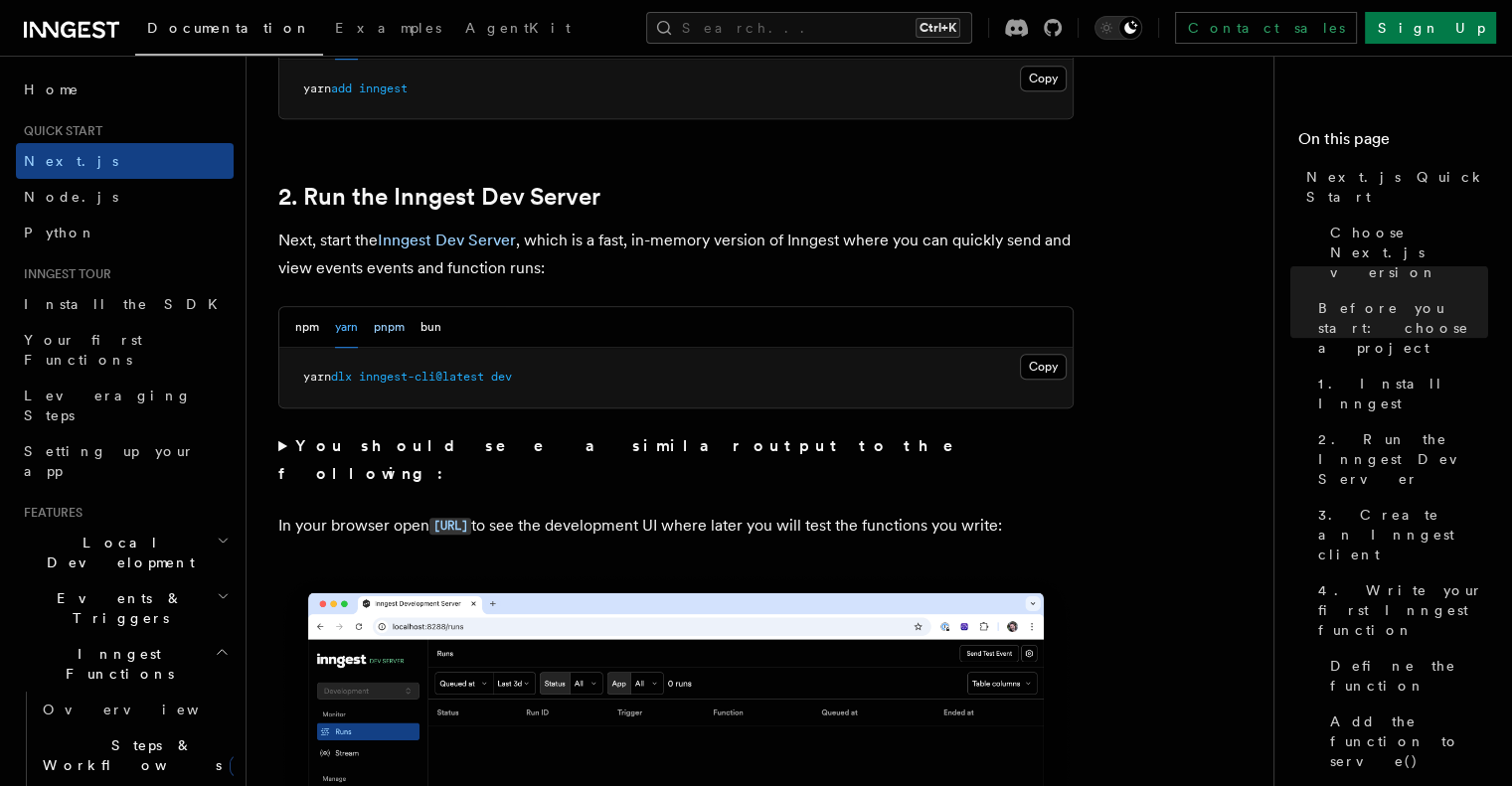 click on "pnpm" at bounding box center [389, 327] 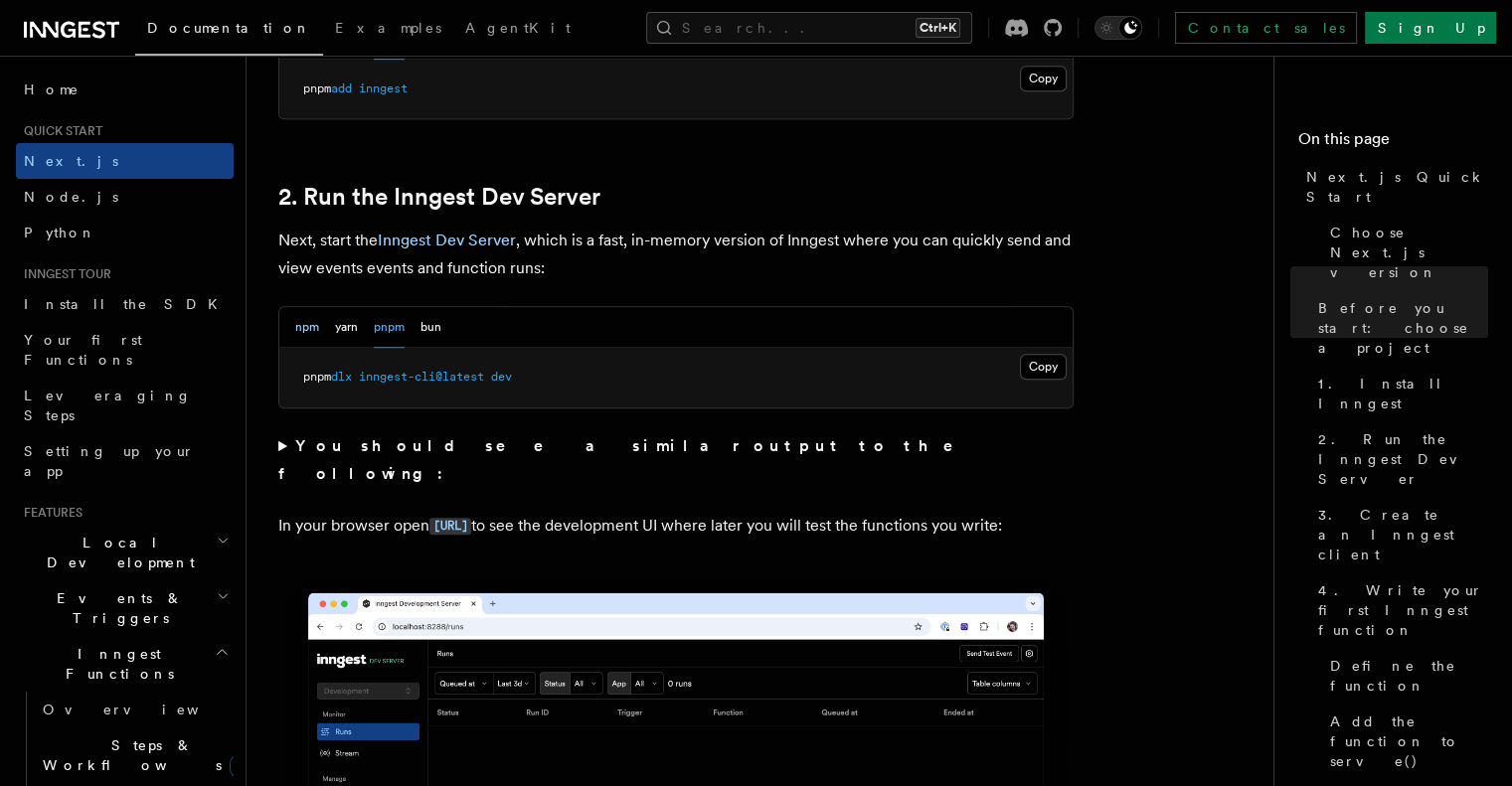 click on "npm" at bounding box center [307, 327] 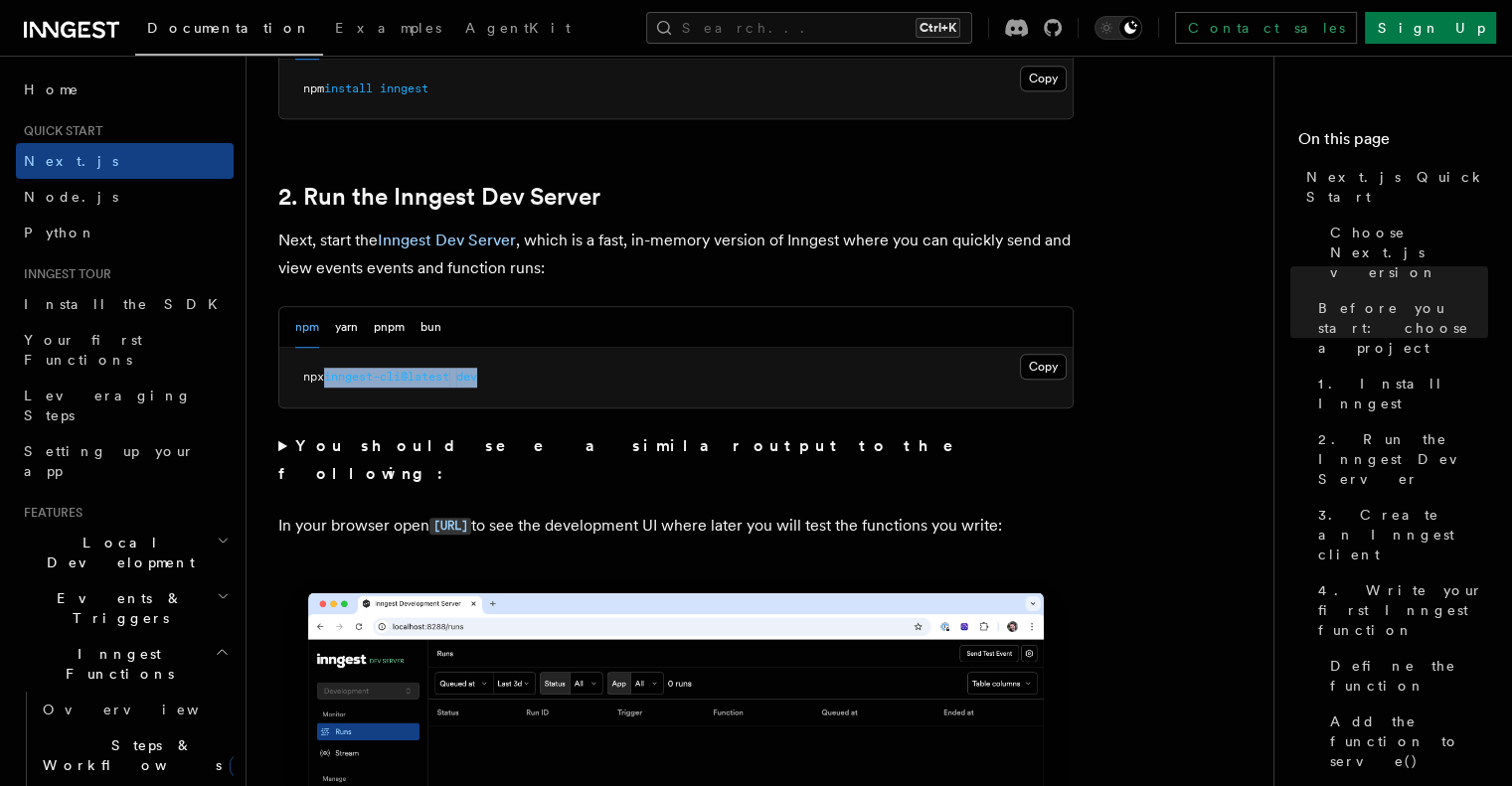 drag, startPoint x: 330, startPoint y: 370, endPoint x: 508, endPoint y: 367, distance: 178.02528 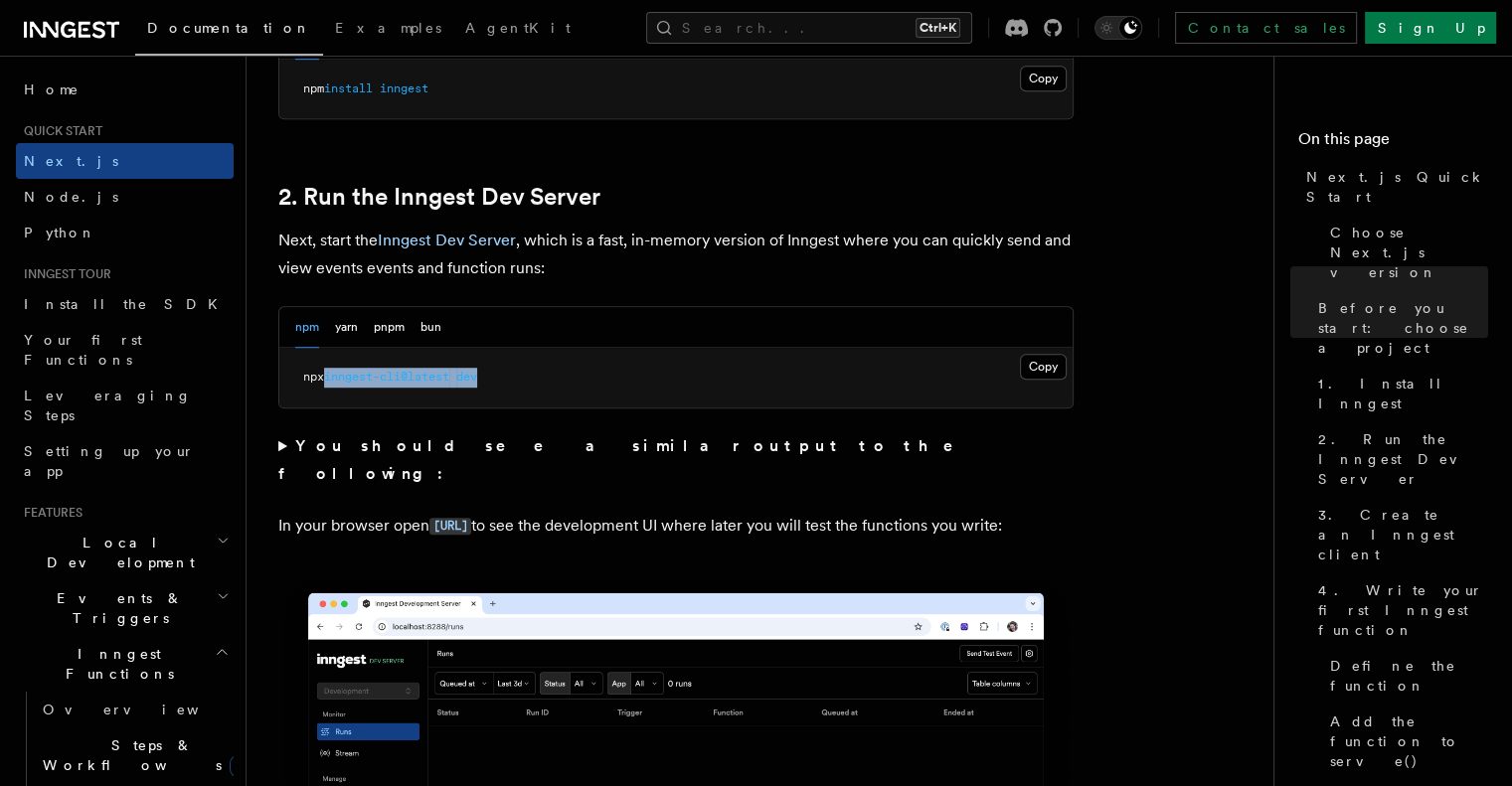 copy on "inngest-cli@latest   dev" 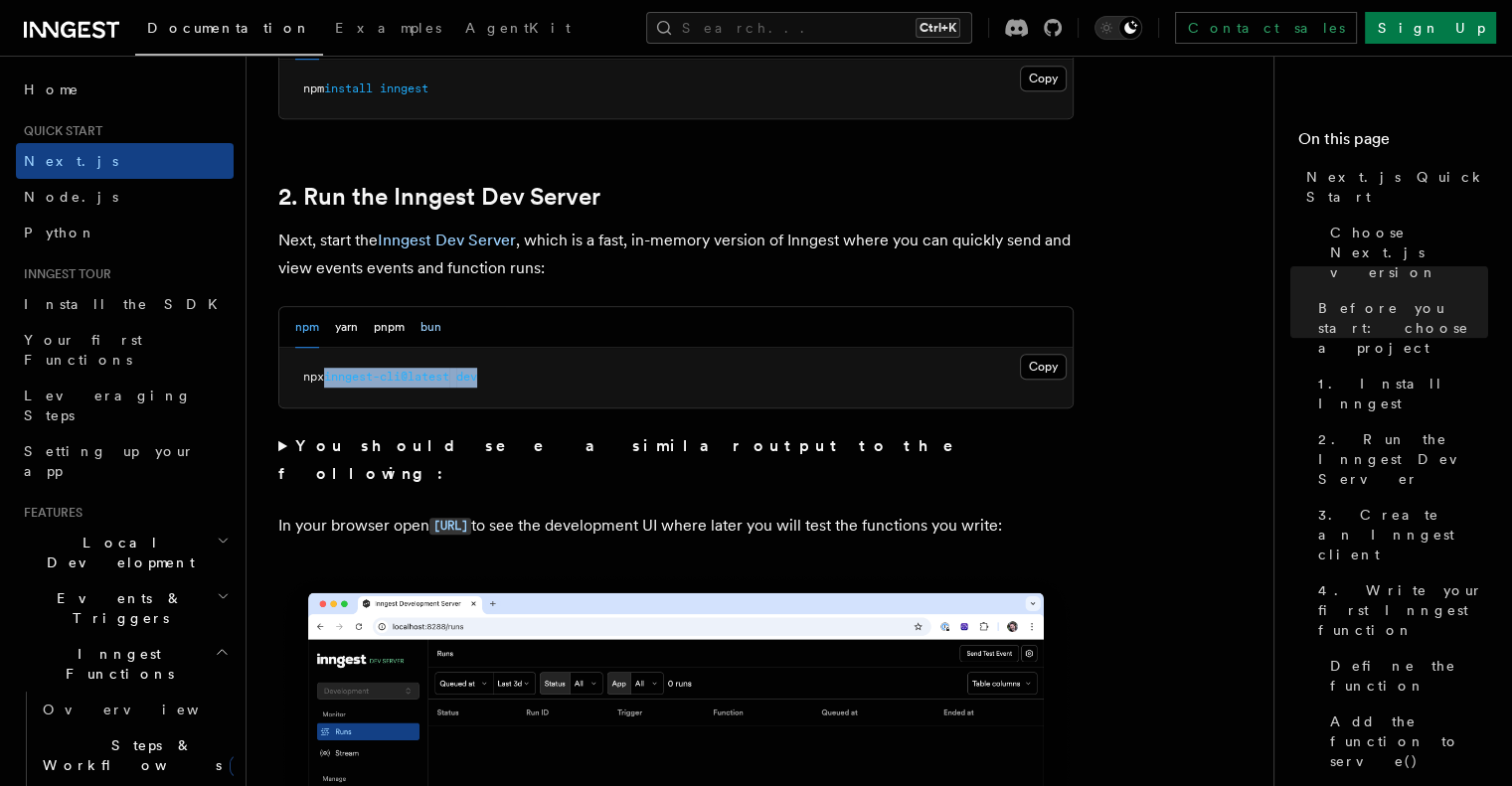 click on "bun" at bounding box center (430, 327) 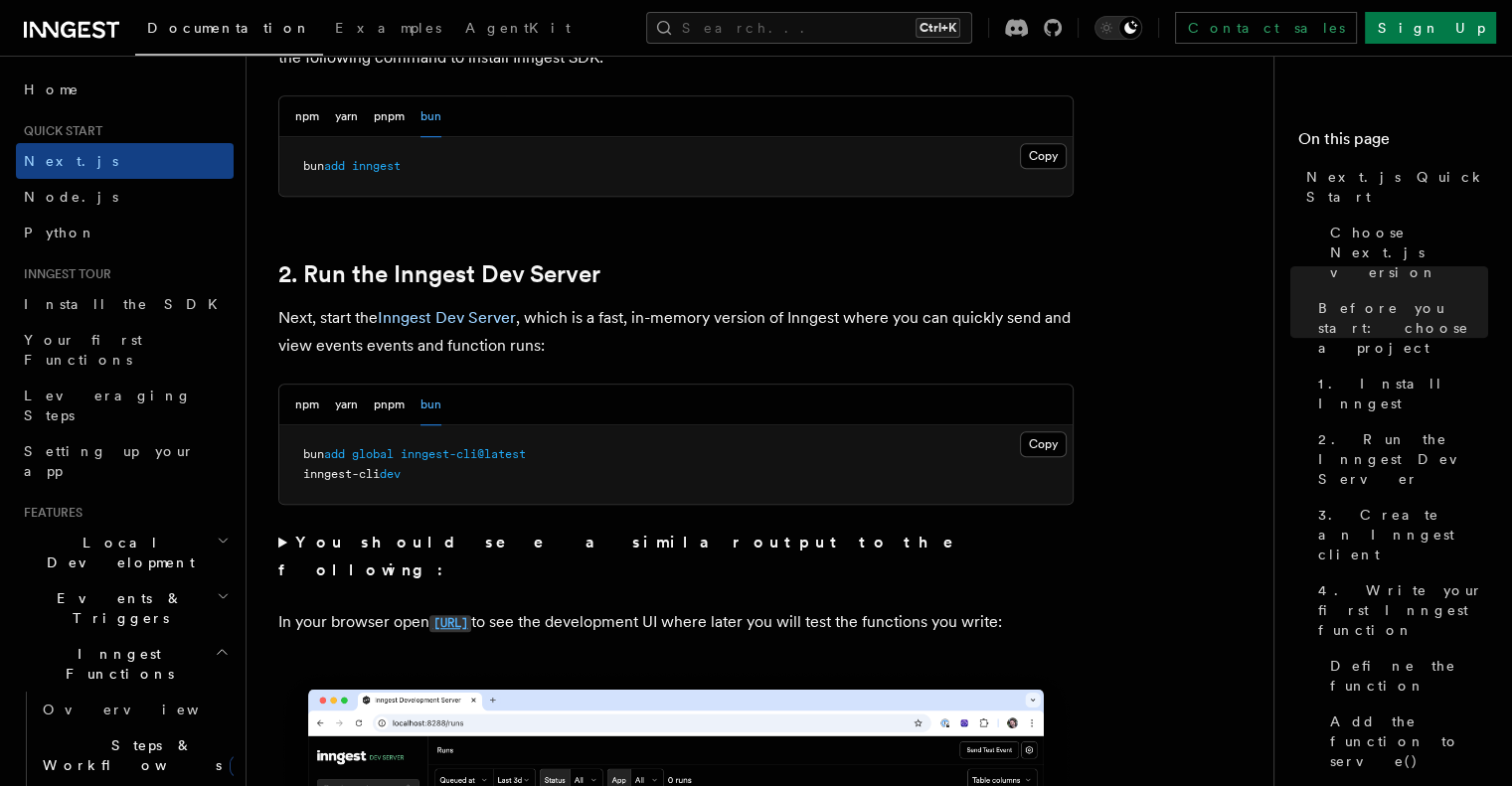 scroll, scrollTop: 1093, scrollLeft: 0, axis: vertical 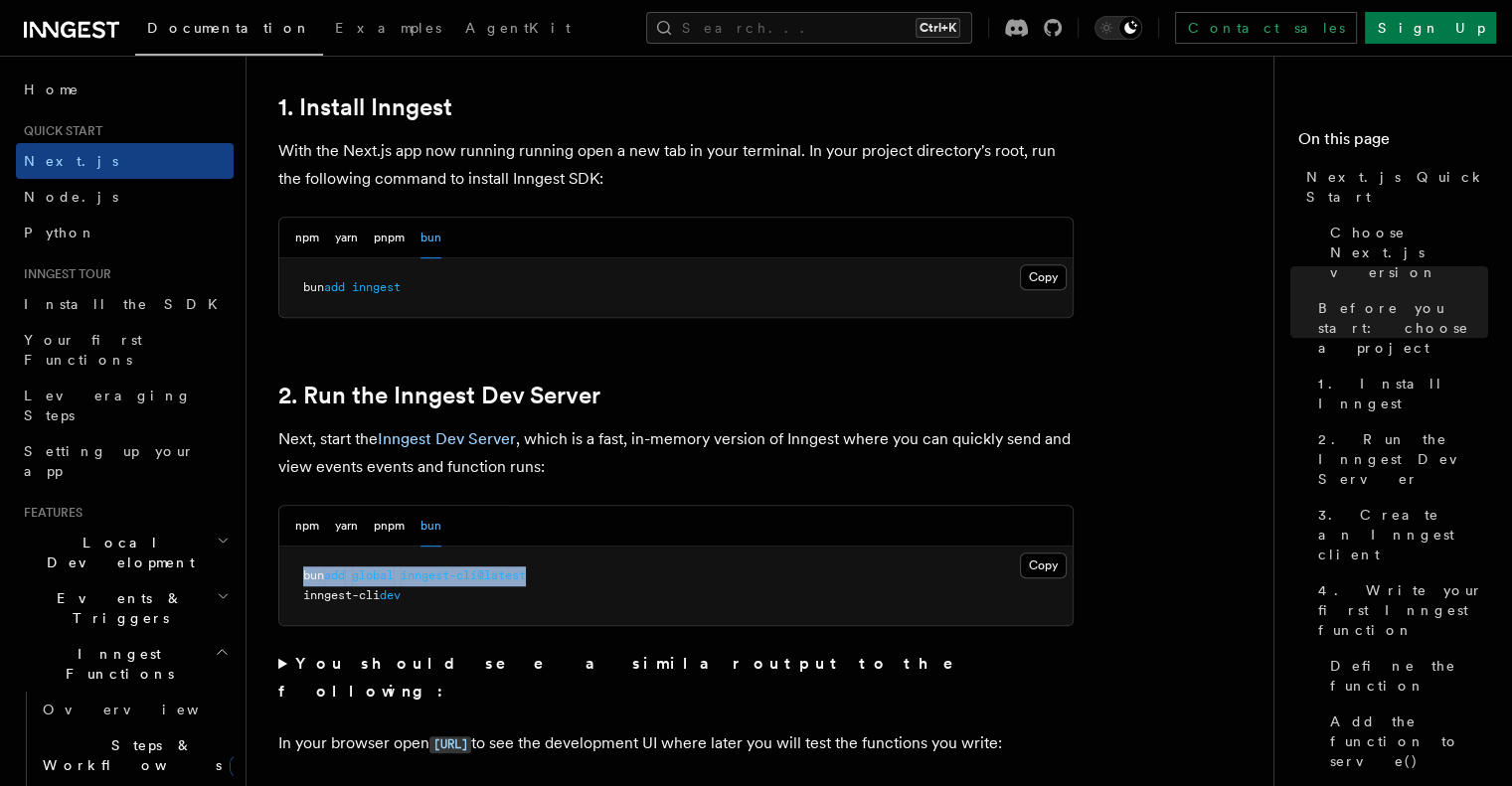 drag, startPoint x: 571, startPoint y: 574, endPoint x: 301, endPoint y: 571, distance: 270.0167 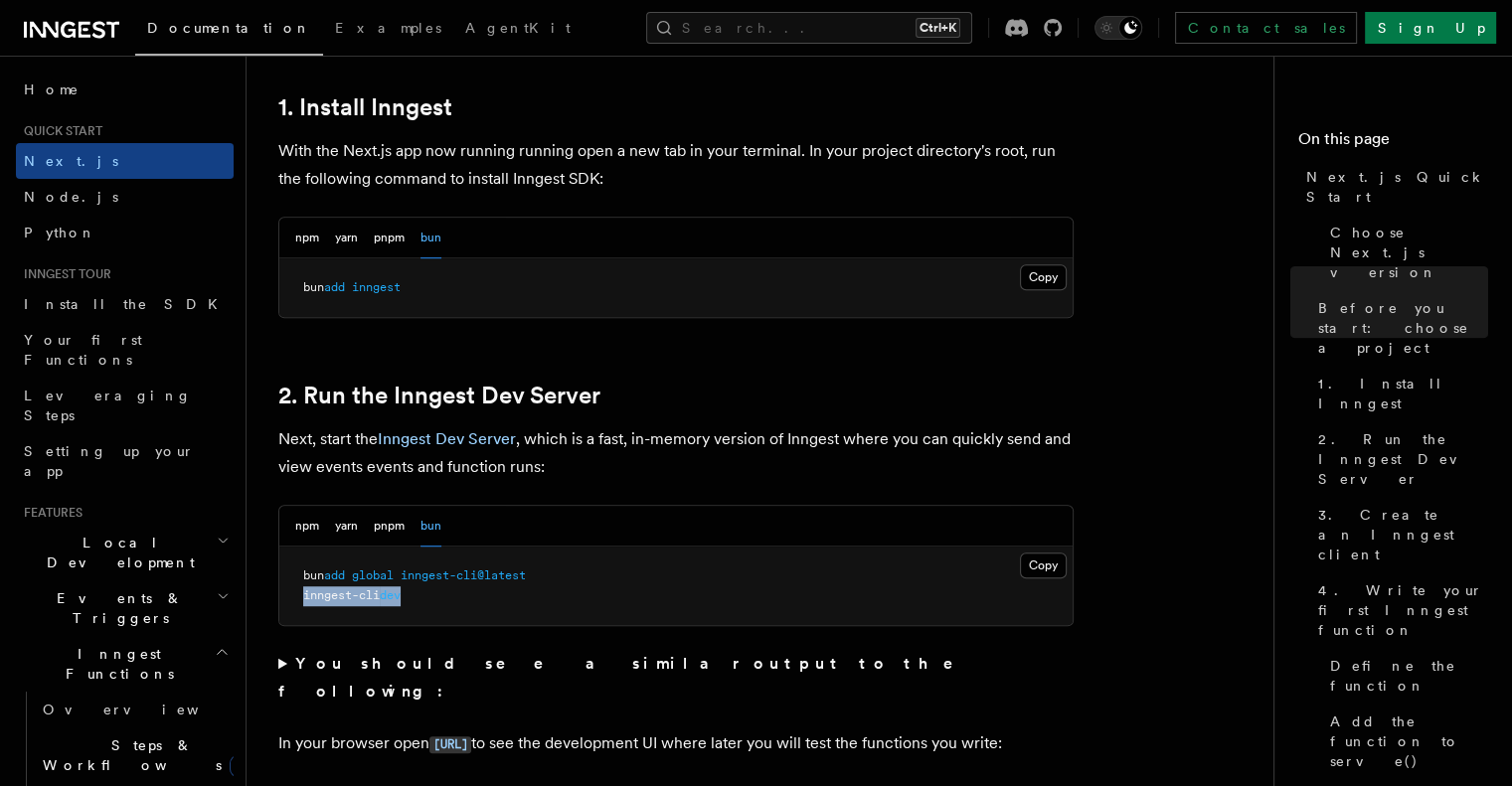 drag, startPoint x: 436, startPoint y: 598, endPoint x: 254, endPoint y: 594, distance: 182.04395 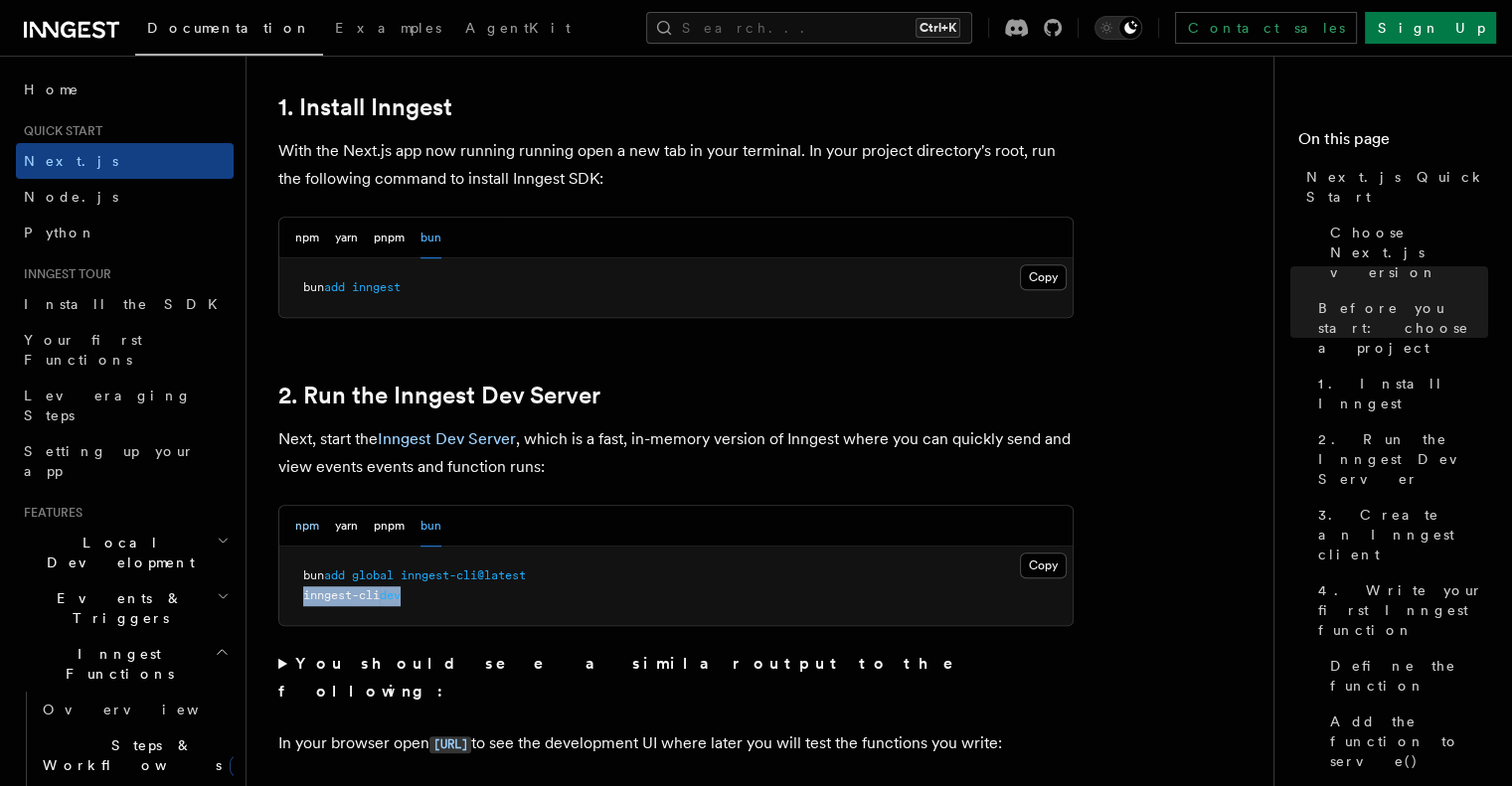 click on "npm" at bounding box center (307, 526) 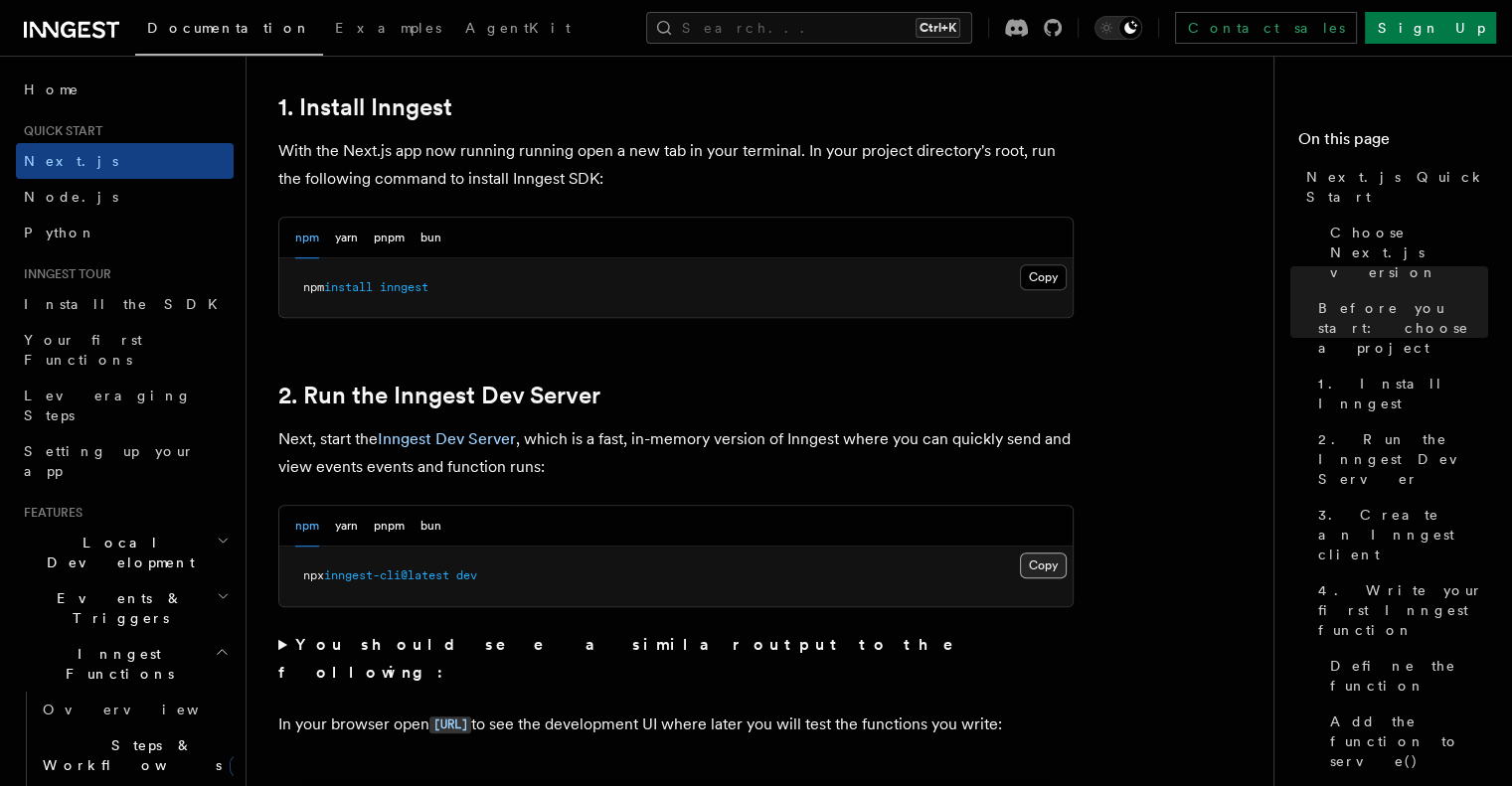 click on "Copy Copied" at bounding box center [1043, 565] 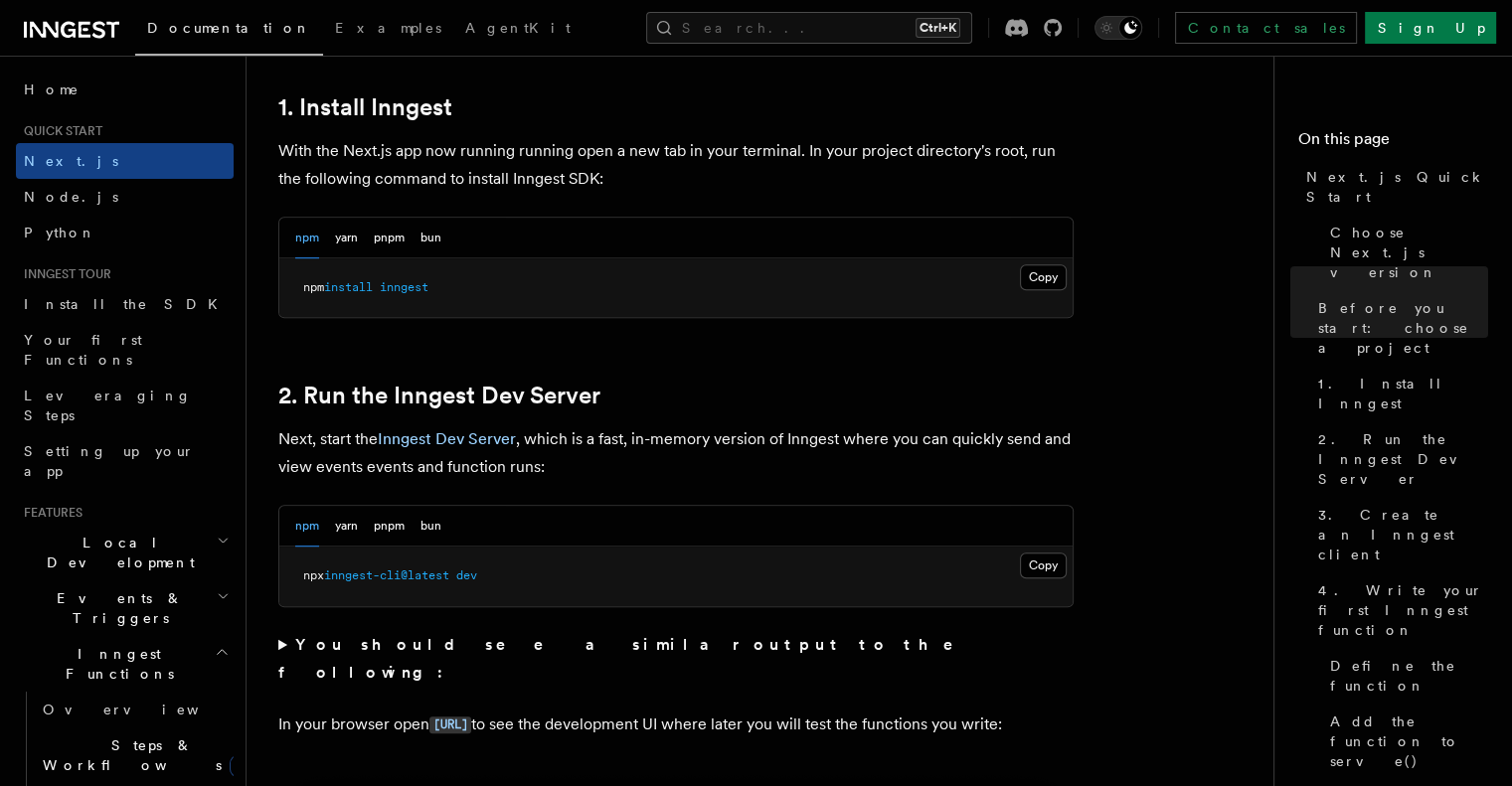 click on "npm yarn pnpm bun" at bounding box center (676, 526) 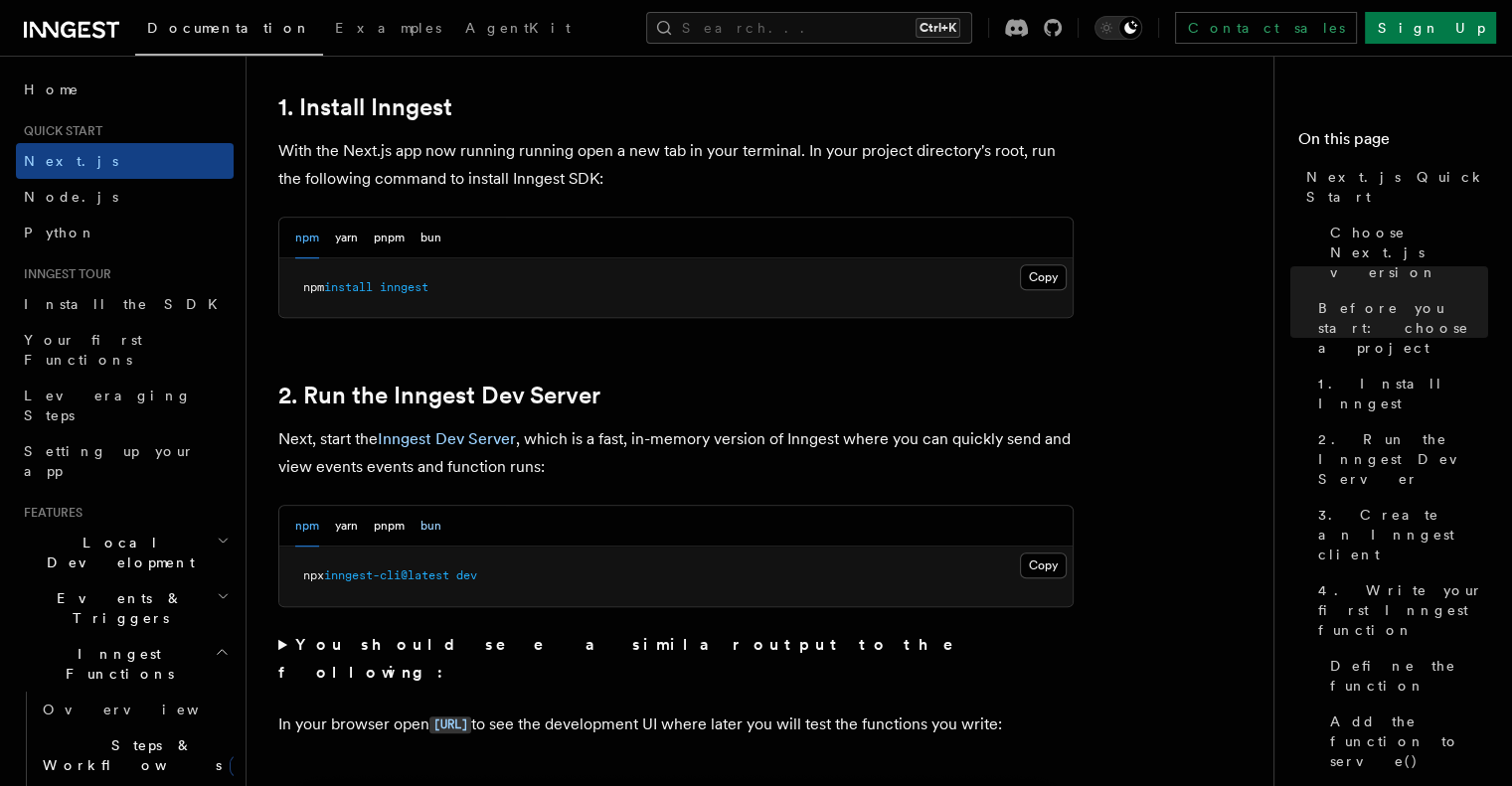 click on "bun" at bounding box center [430, 526] 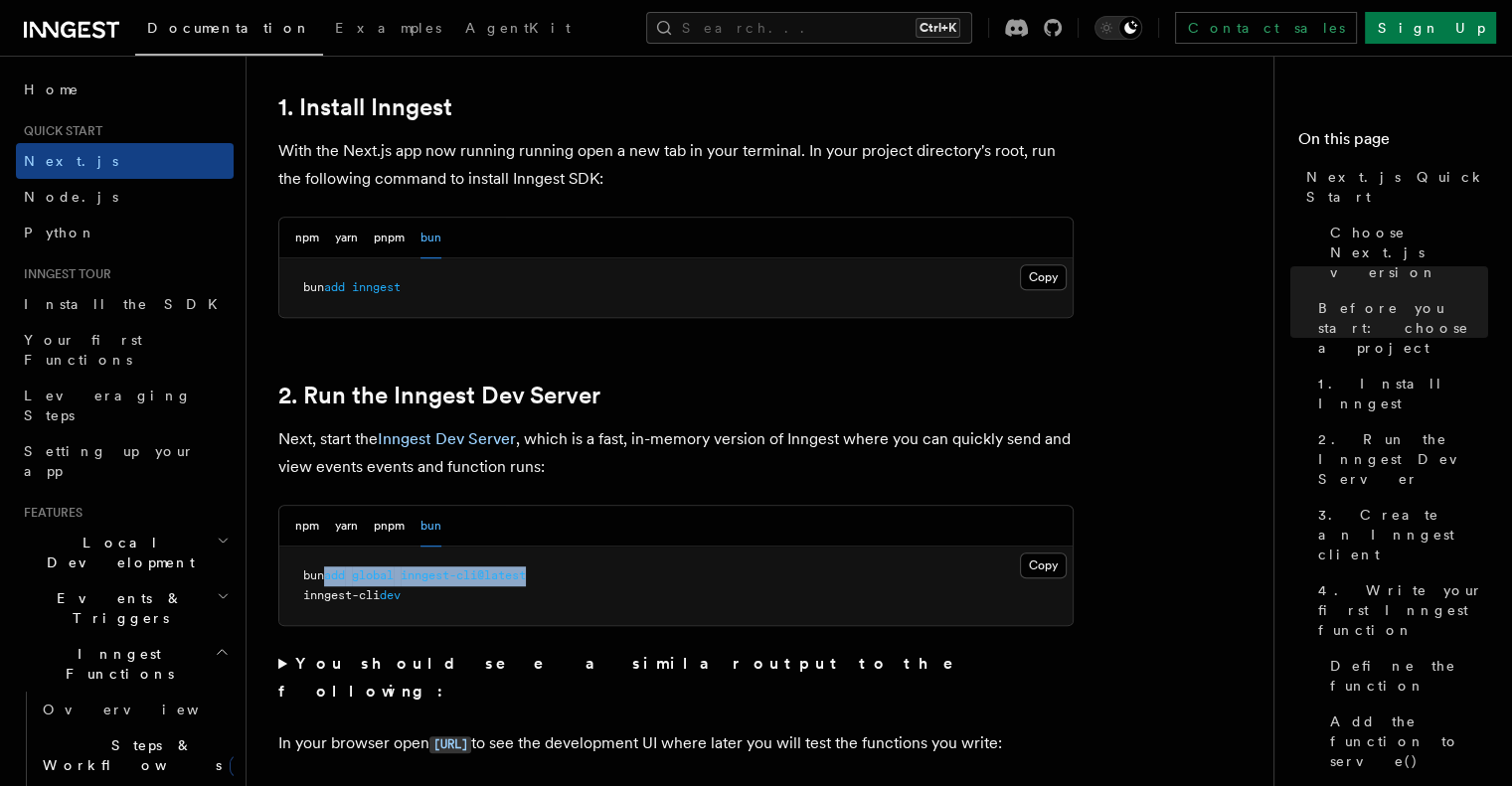 drag, startPoint x: 355, startPoint y: 568, endPoint x: 605, endPoint y: 570, distance: 250.008 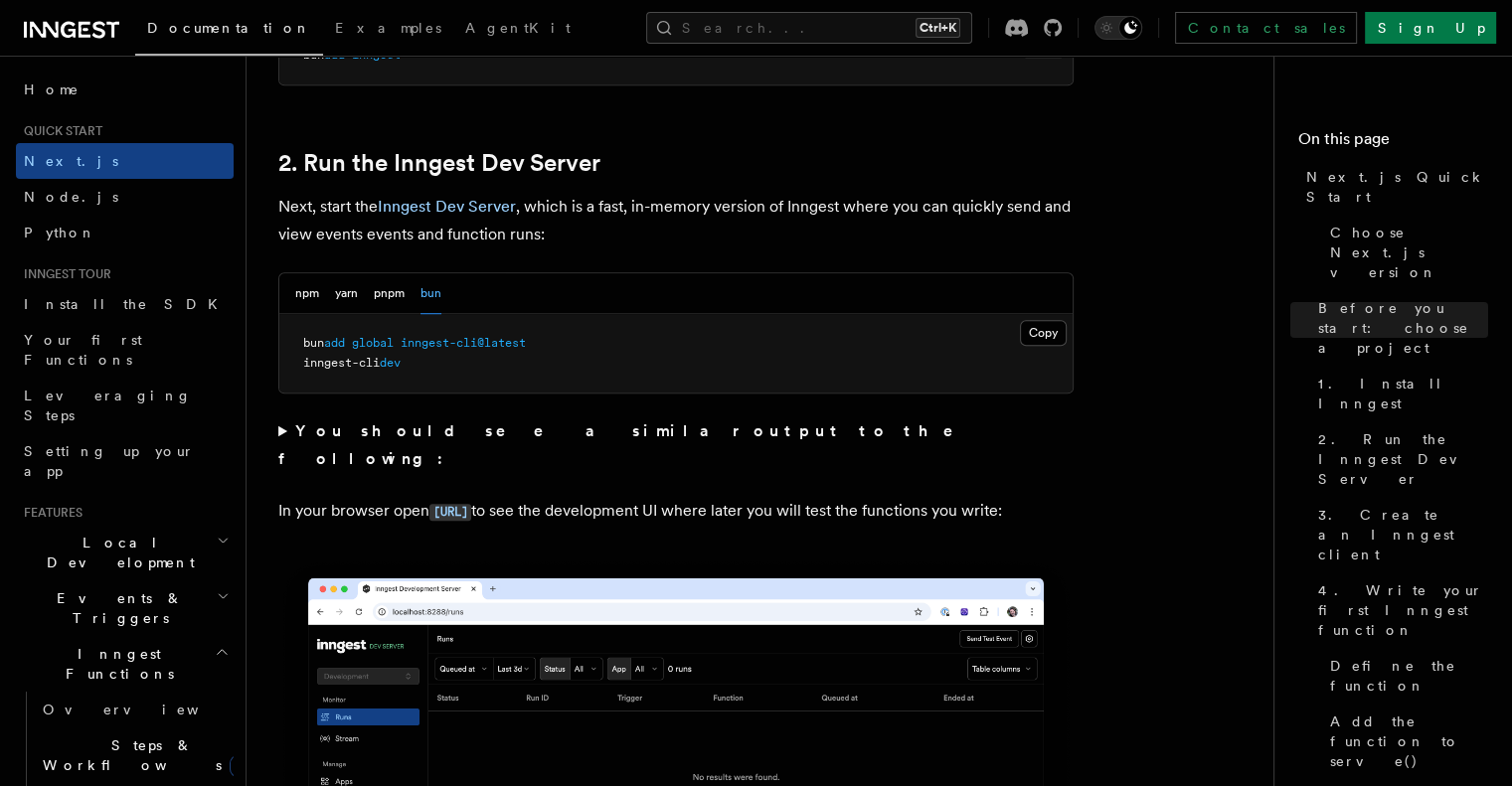 scroll, scrollTop: 1292, scrollLeft: 0, axis: vertical 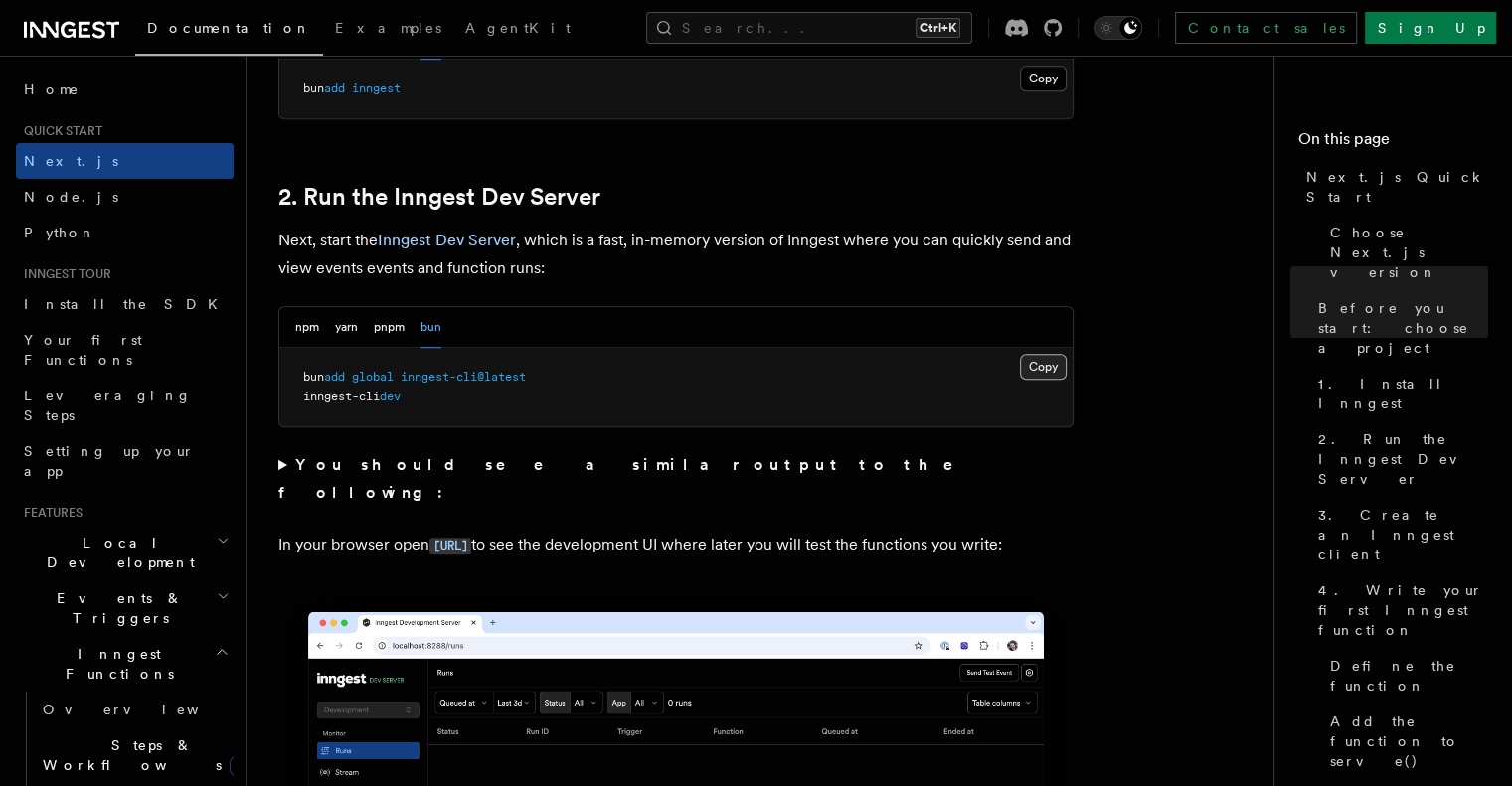 click on "Copy Copied" at bounding box center (1043, 367) 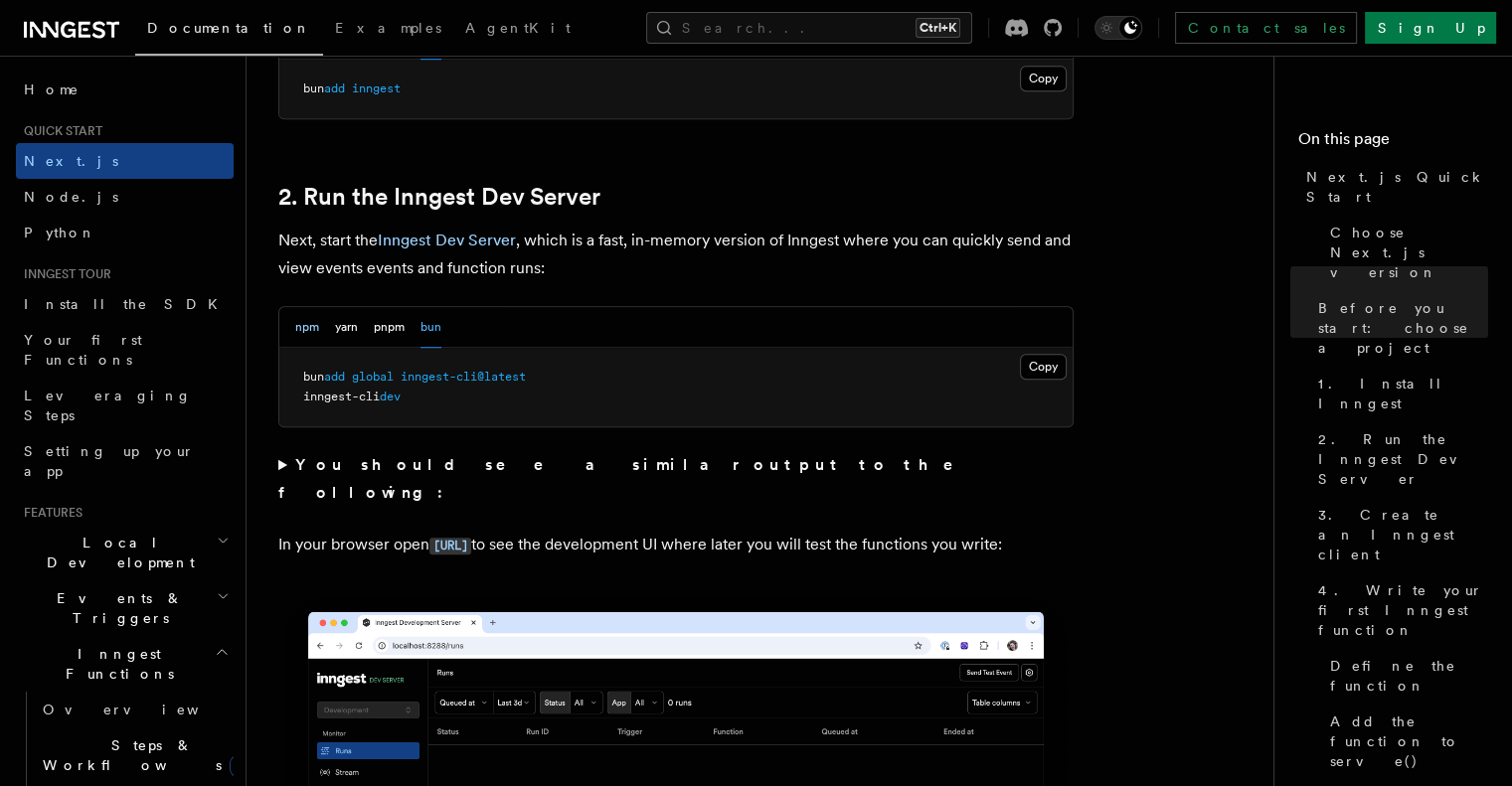 click on "npm" at bounding box center (307, 327) 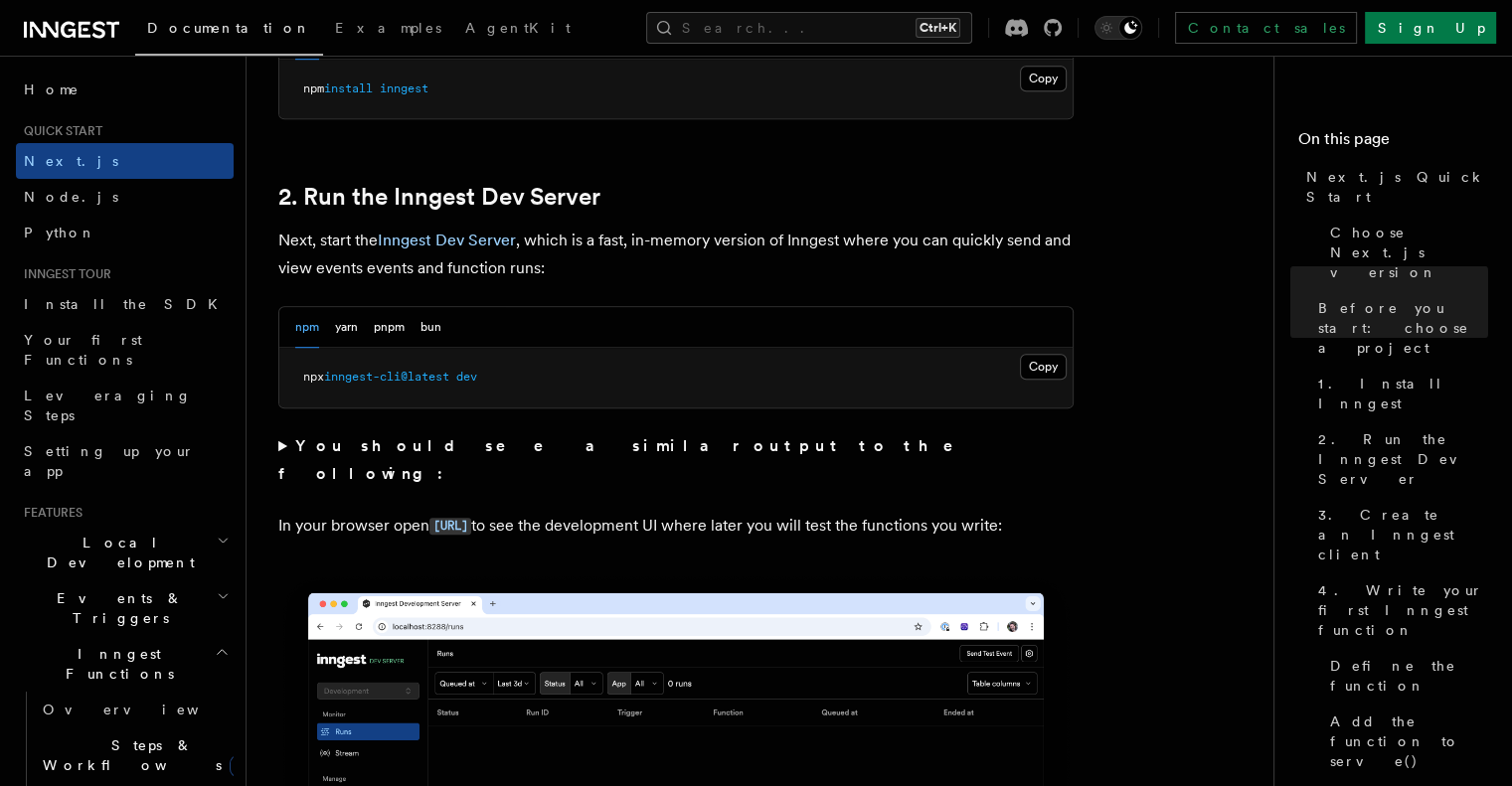 click on "npx  inngest-cli@latest   dev" at bounding box center [676, 378] 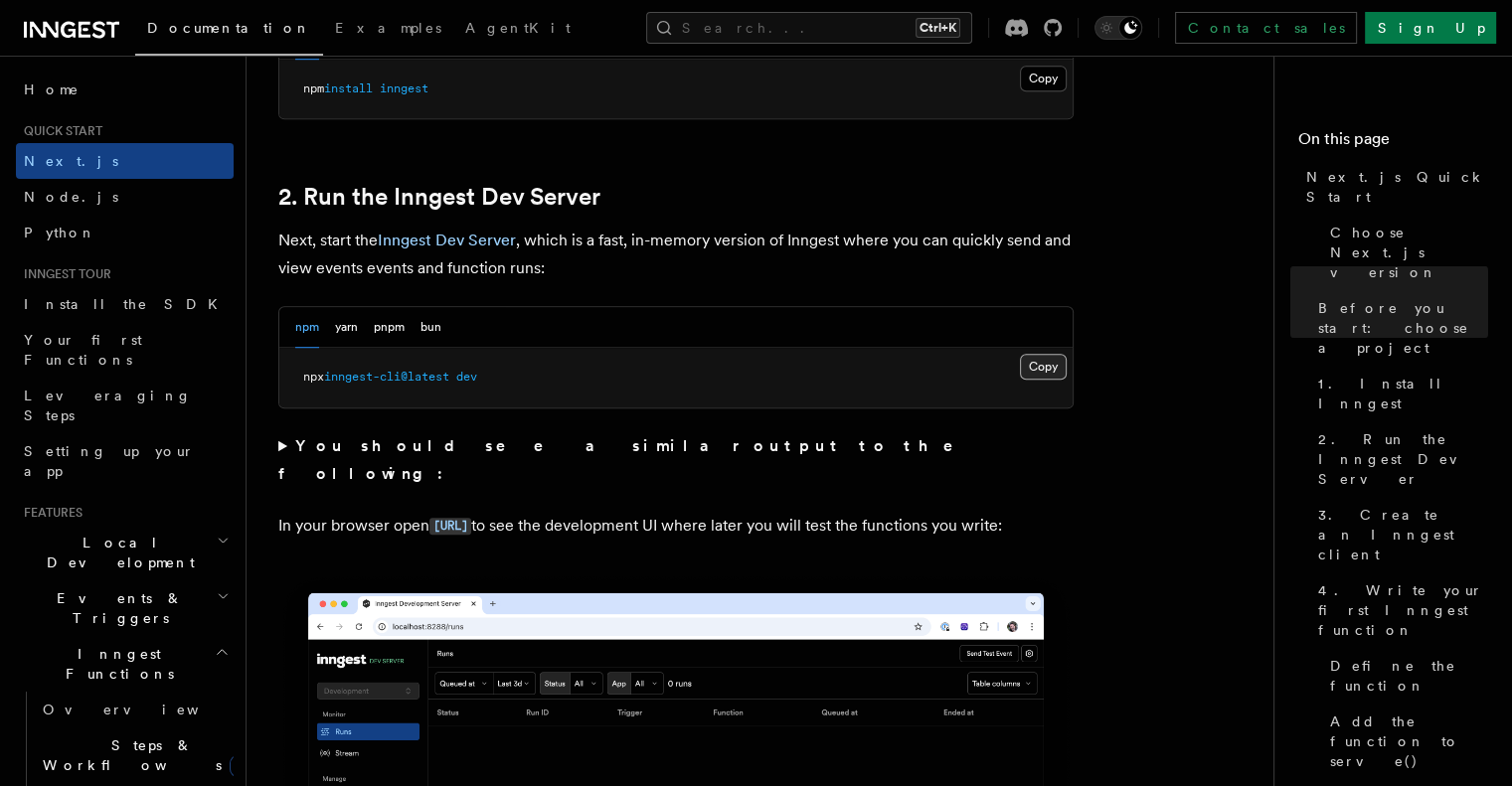 click on "Copy Copied" at bounding box center (1043, 367) 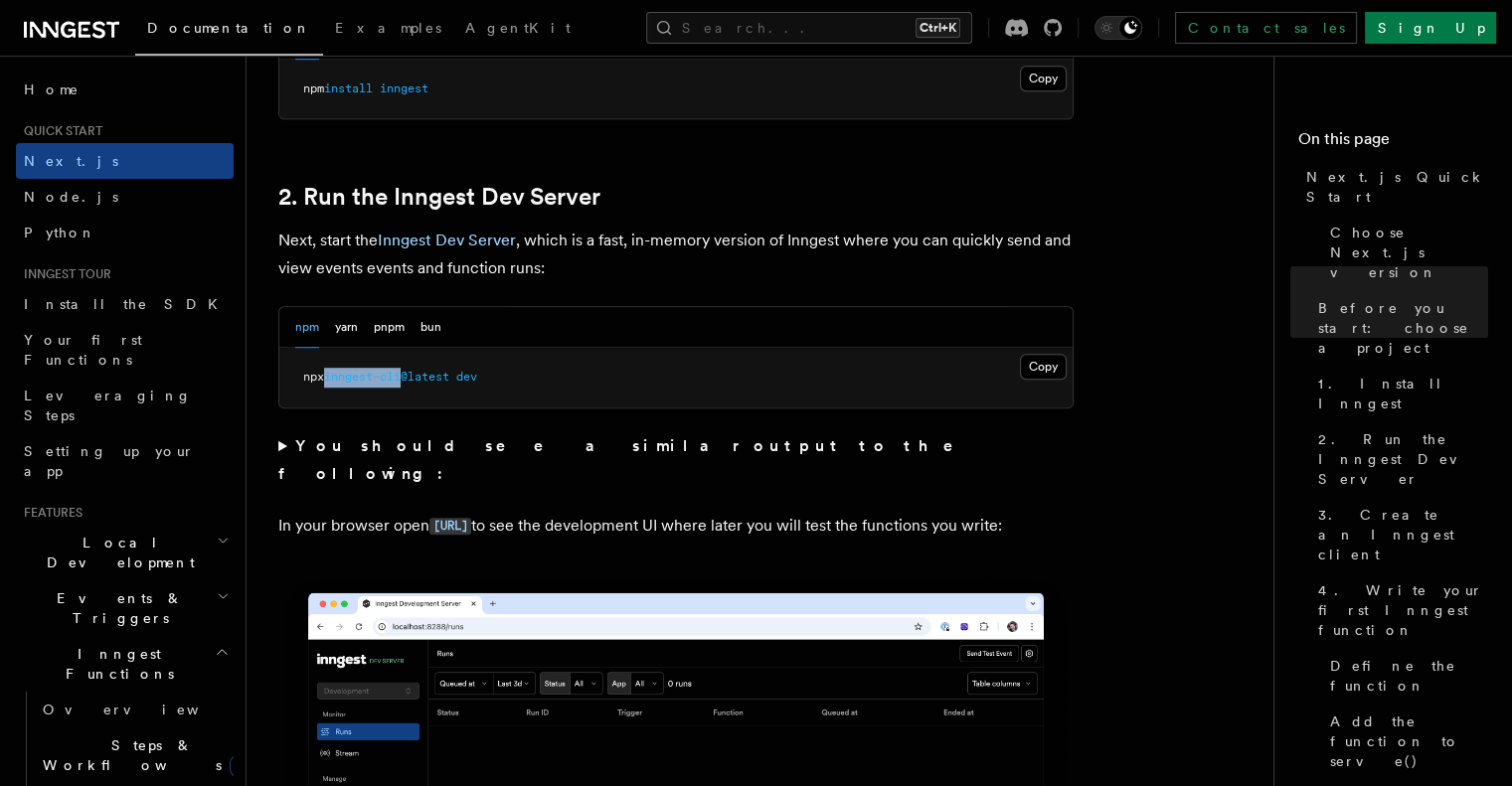 drag, startPoint x: 334, startPoint y: 372, endPoint x: 410, endPoint y: 377, distance: 76.1643 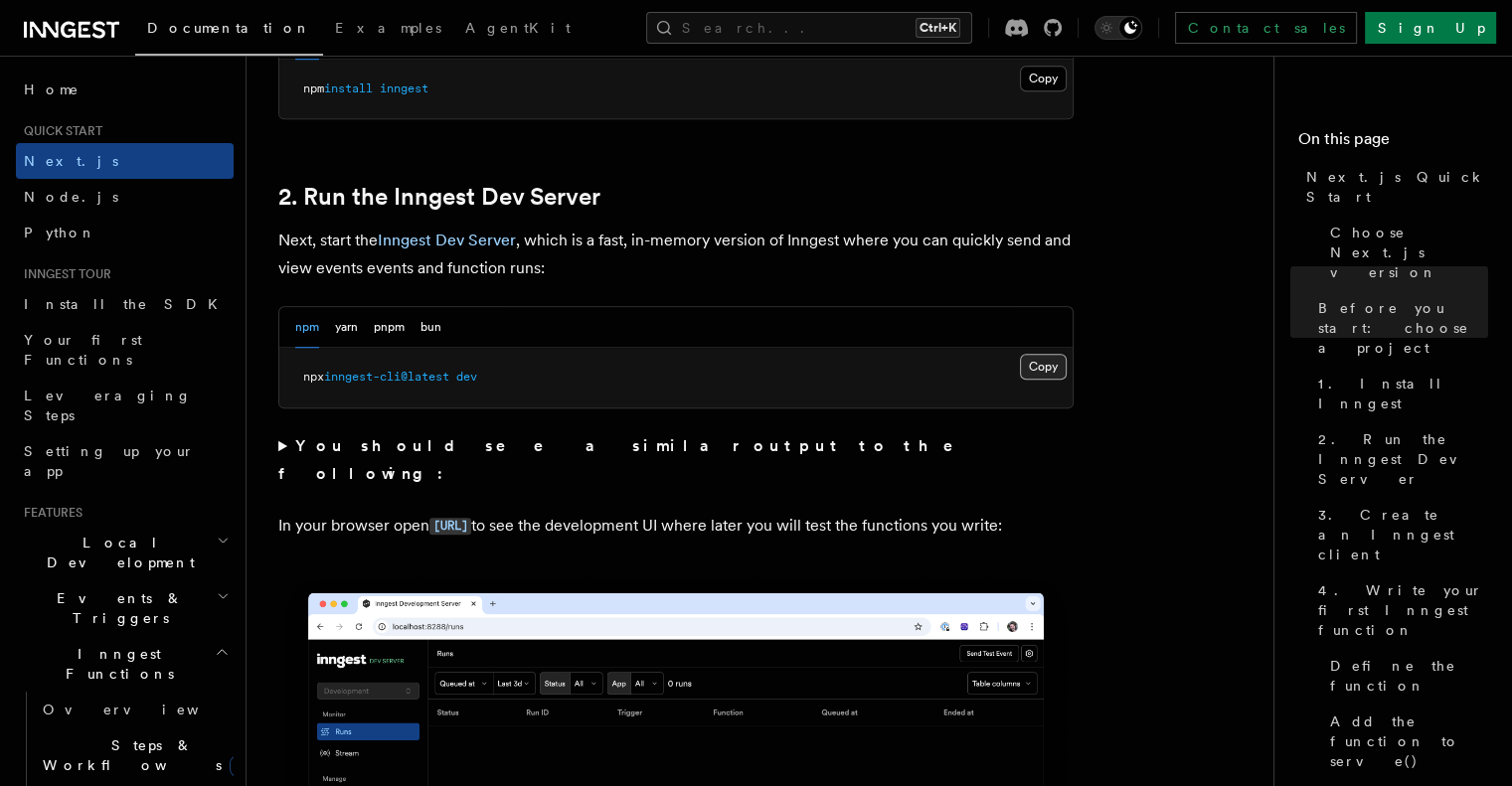 click on "Copy Copied" at bounding box center (1043, 367) 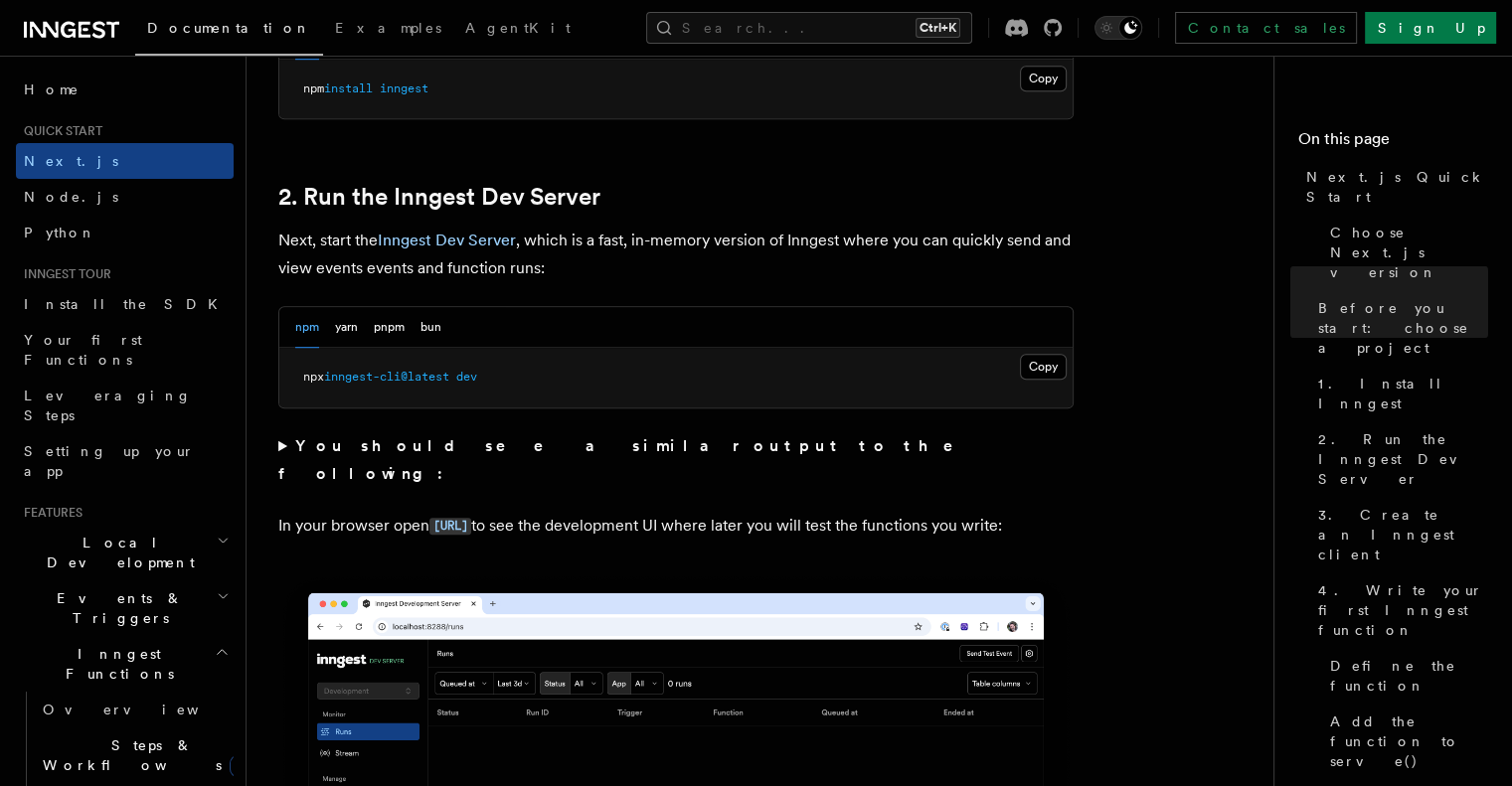 click on "You should see a similar output to the following:" at bounding box center (629, 459) 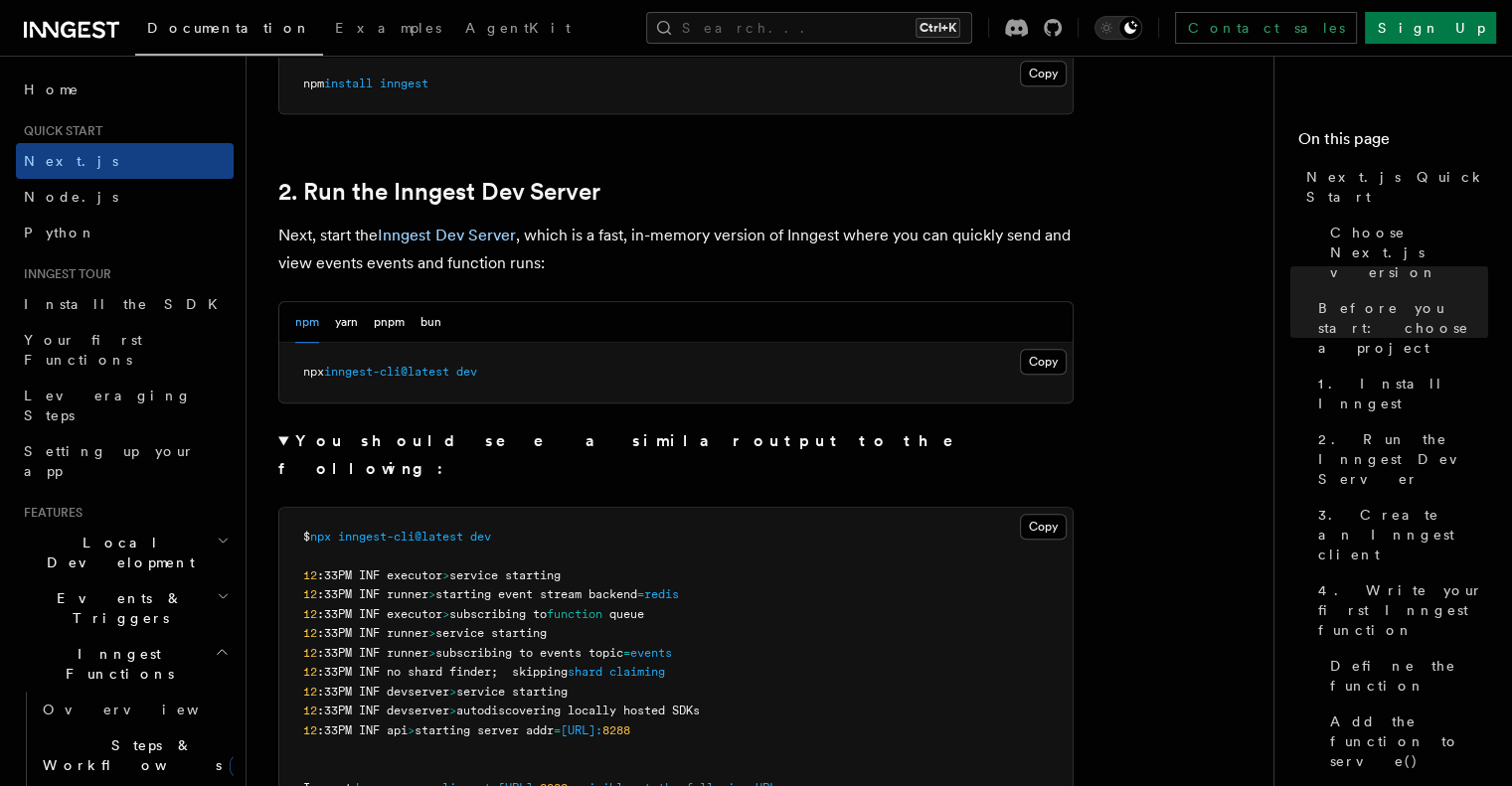 scroll, scrollTop: 1491, scrollLeft: 0, axis: vertical 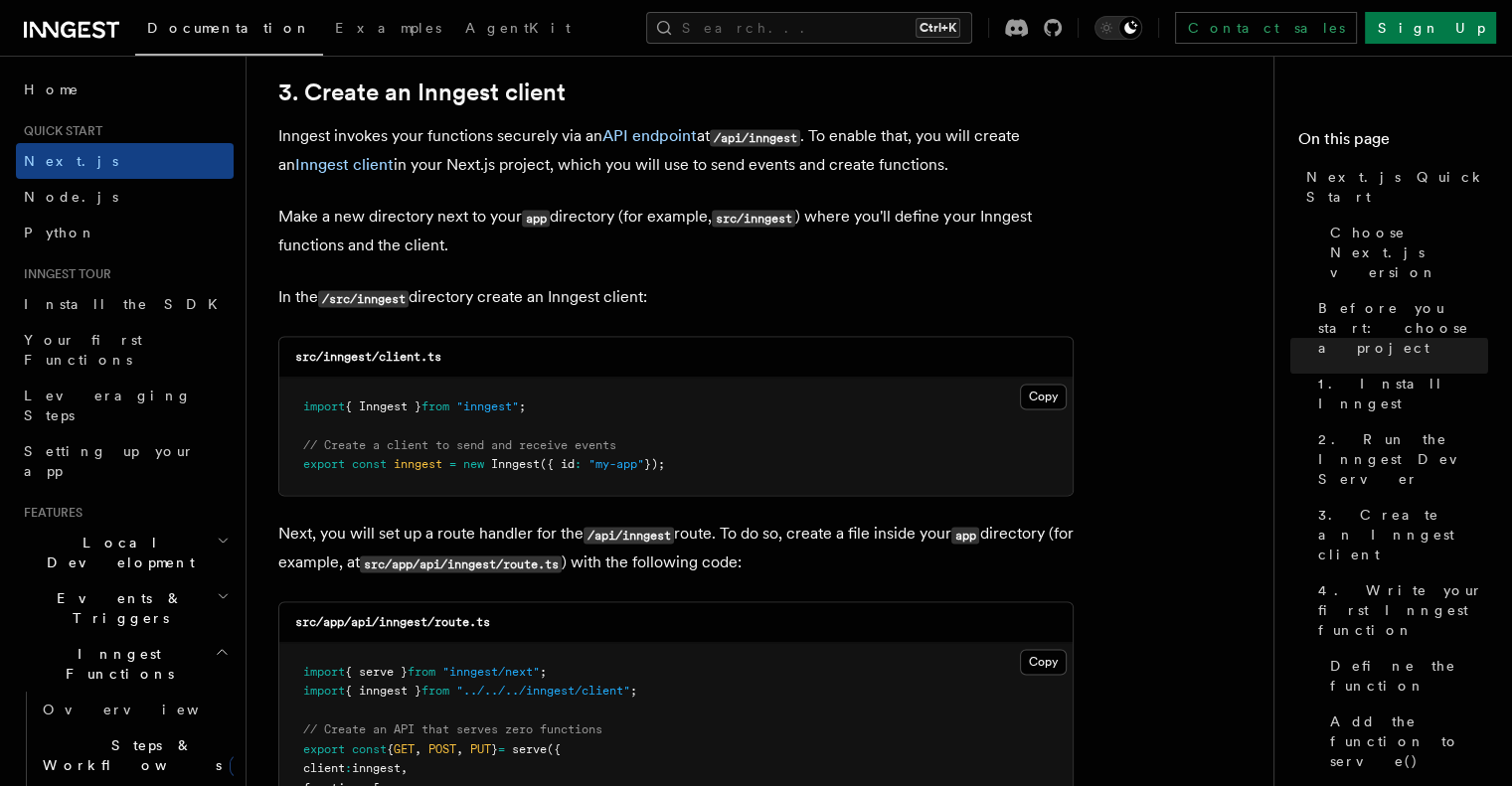 drag, startPoint x: 1041, startPoint y: 386, endPoint x: 1095, endPoint y: 383, distance: 54.083269 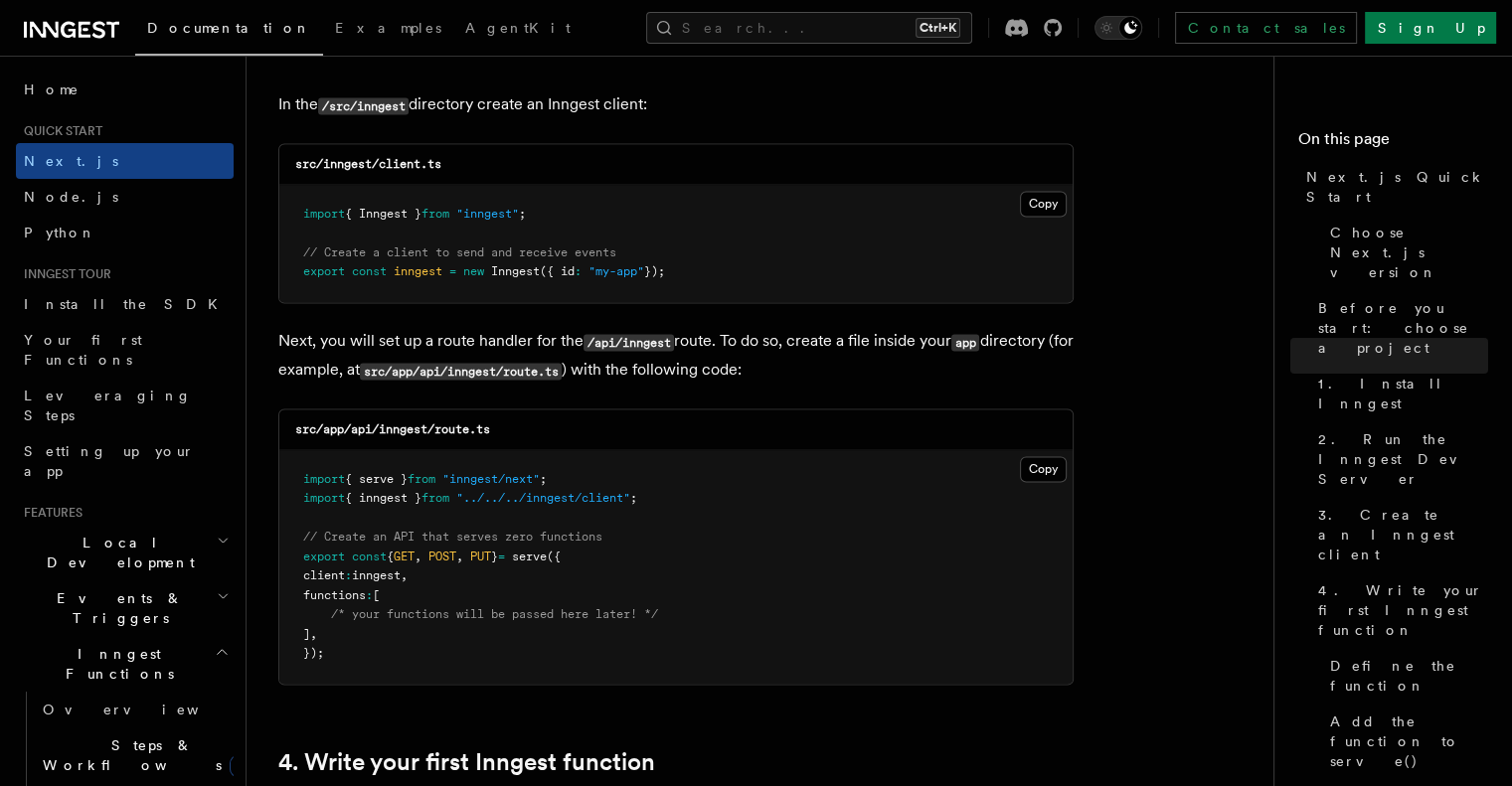 scroll, scrollTop: 2981, scrollLeft: 0, axis: vertical 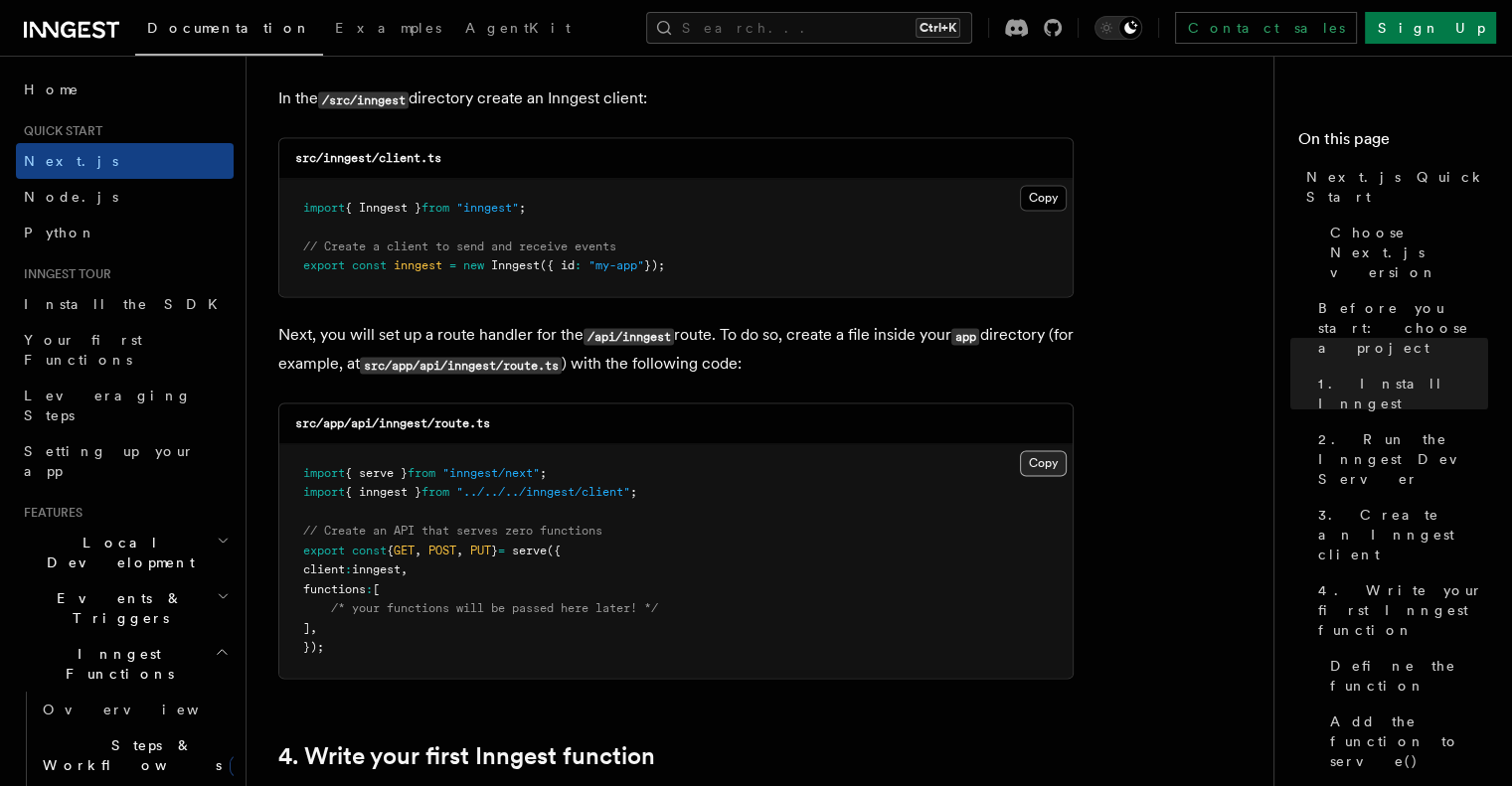 click on "Copy Copied" at bounding box center (1043, 463) 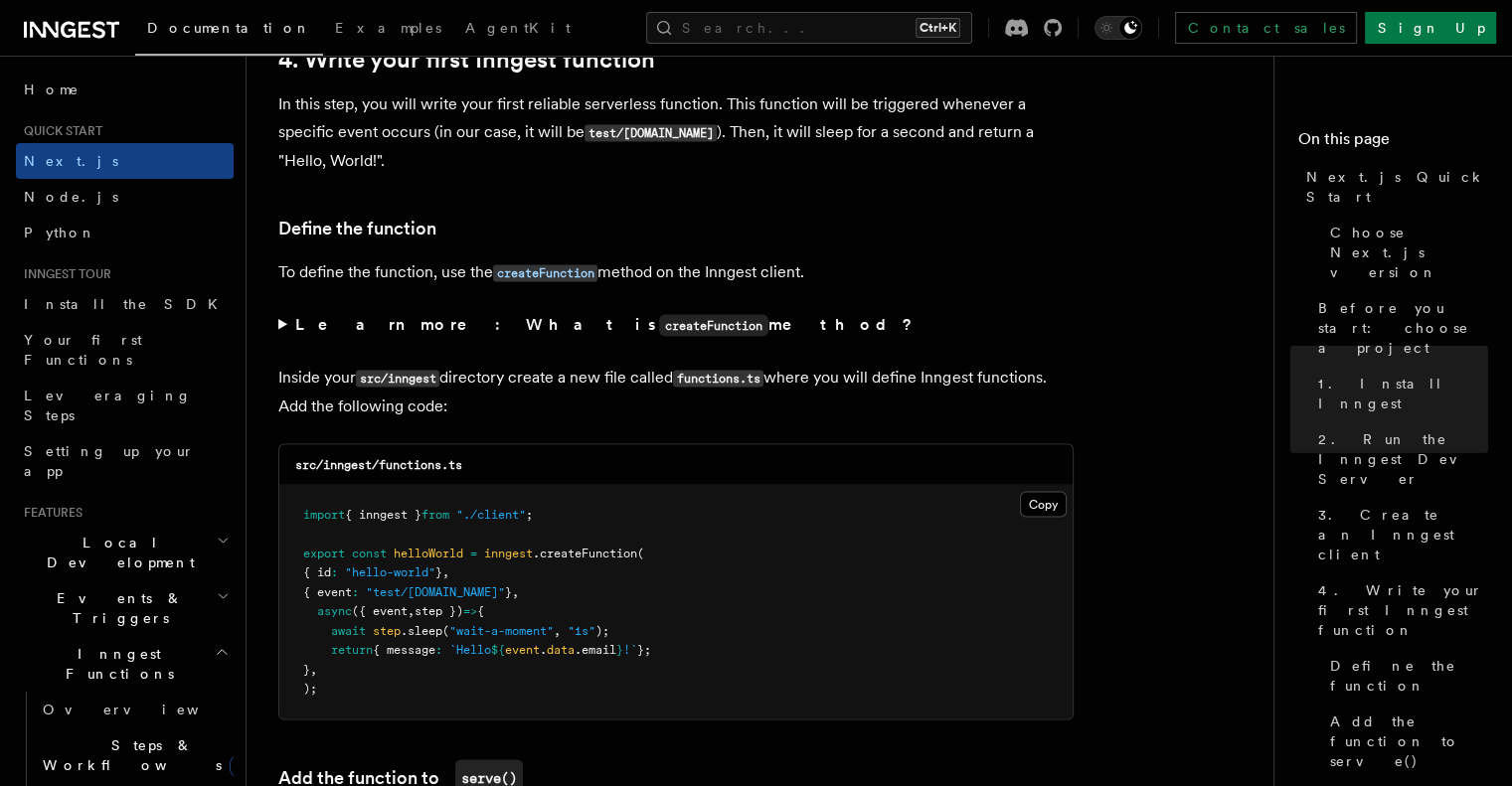 scroll, scrollTop: 3776, scrollLeft: 0, axis: vertical 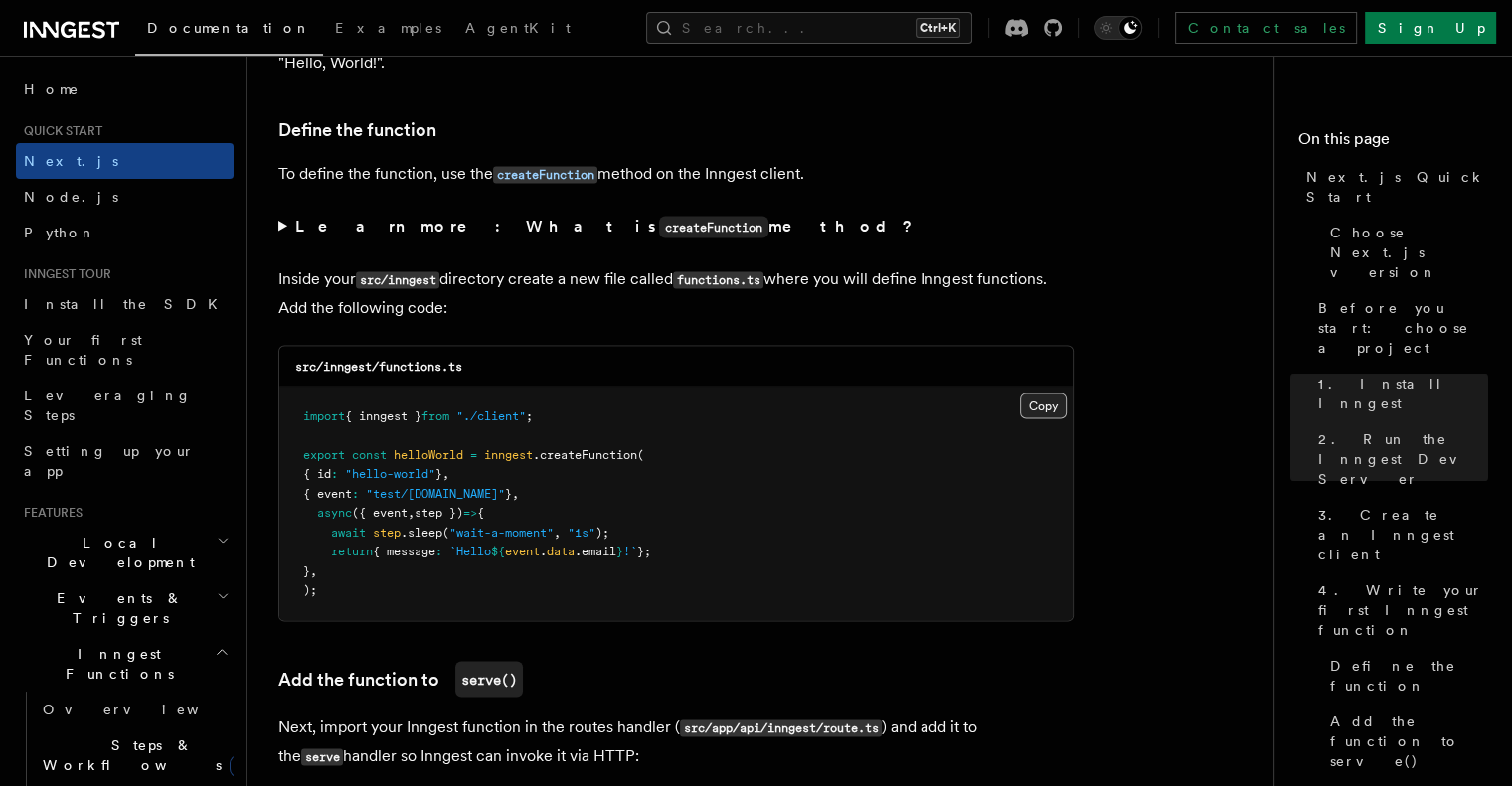 click on "Copy Copied" at bounding box center (1043, 405) 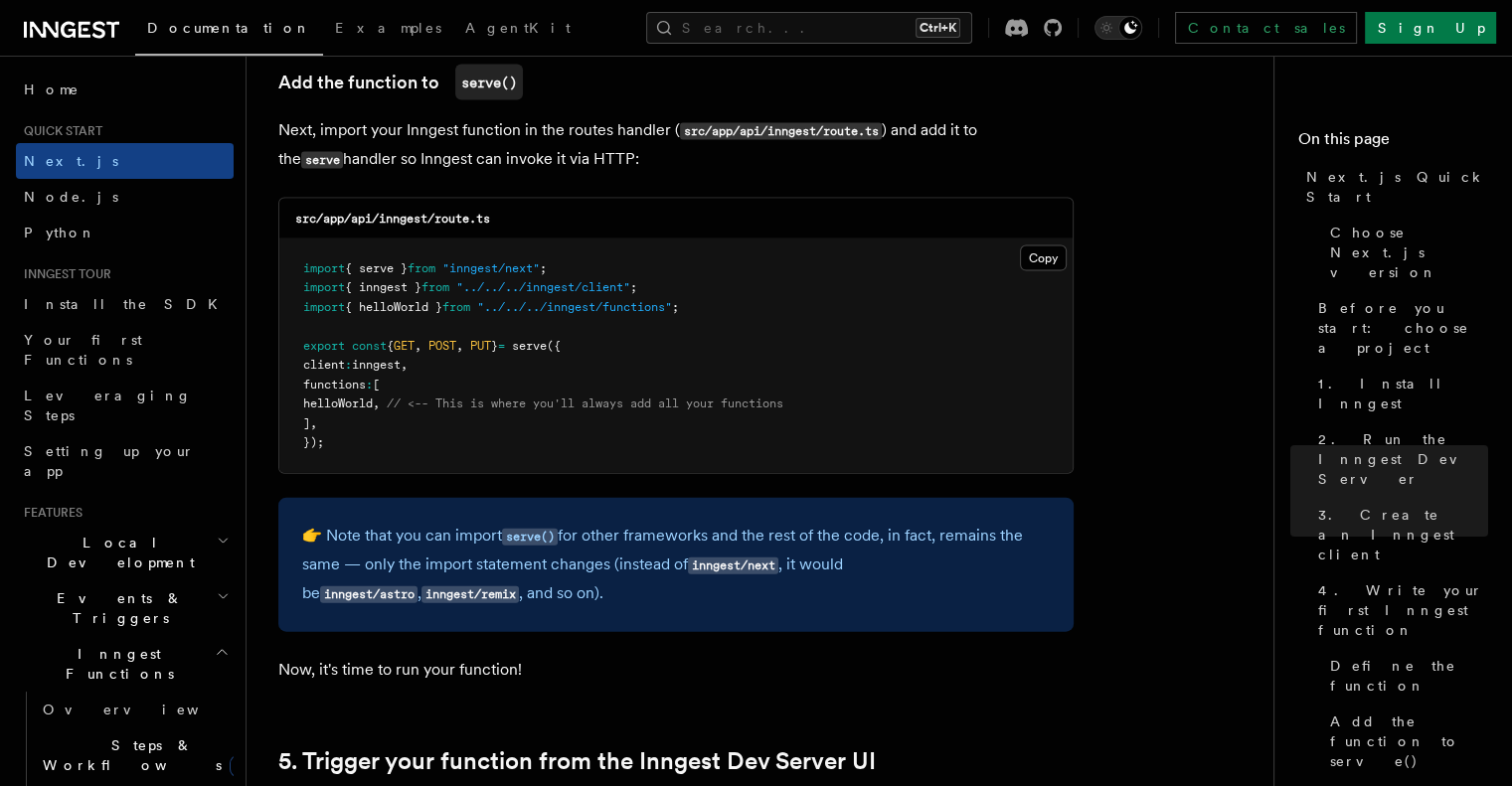 scroll, scrollTop: 4472, scrollLeft: 0, axis: vertical 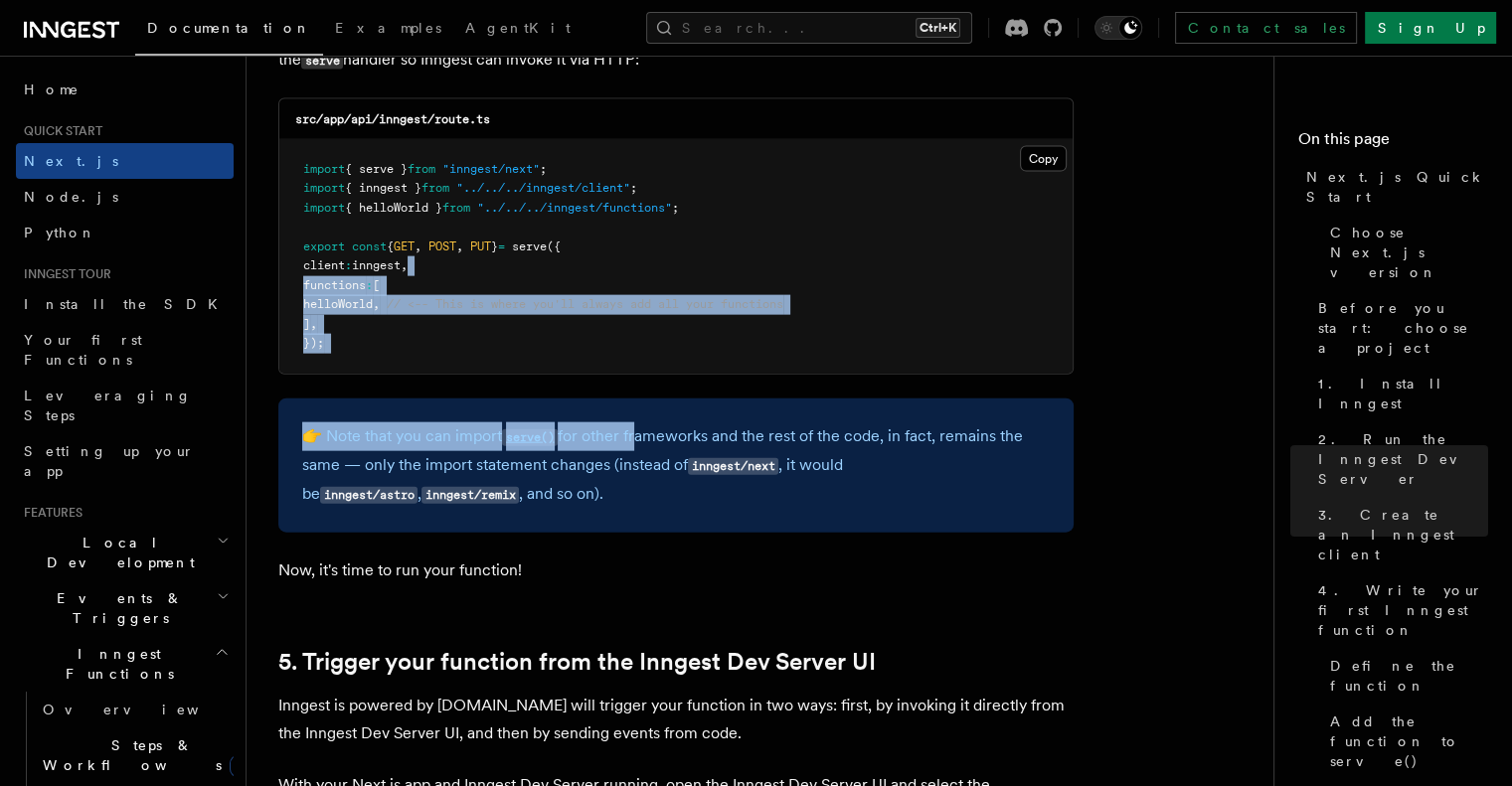 drag, startPoint x: 444, startPoint y: 274, endPoint x: 650, endPoint y: 453, distance: 272.90475 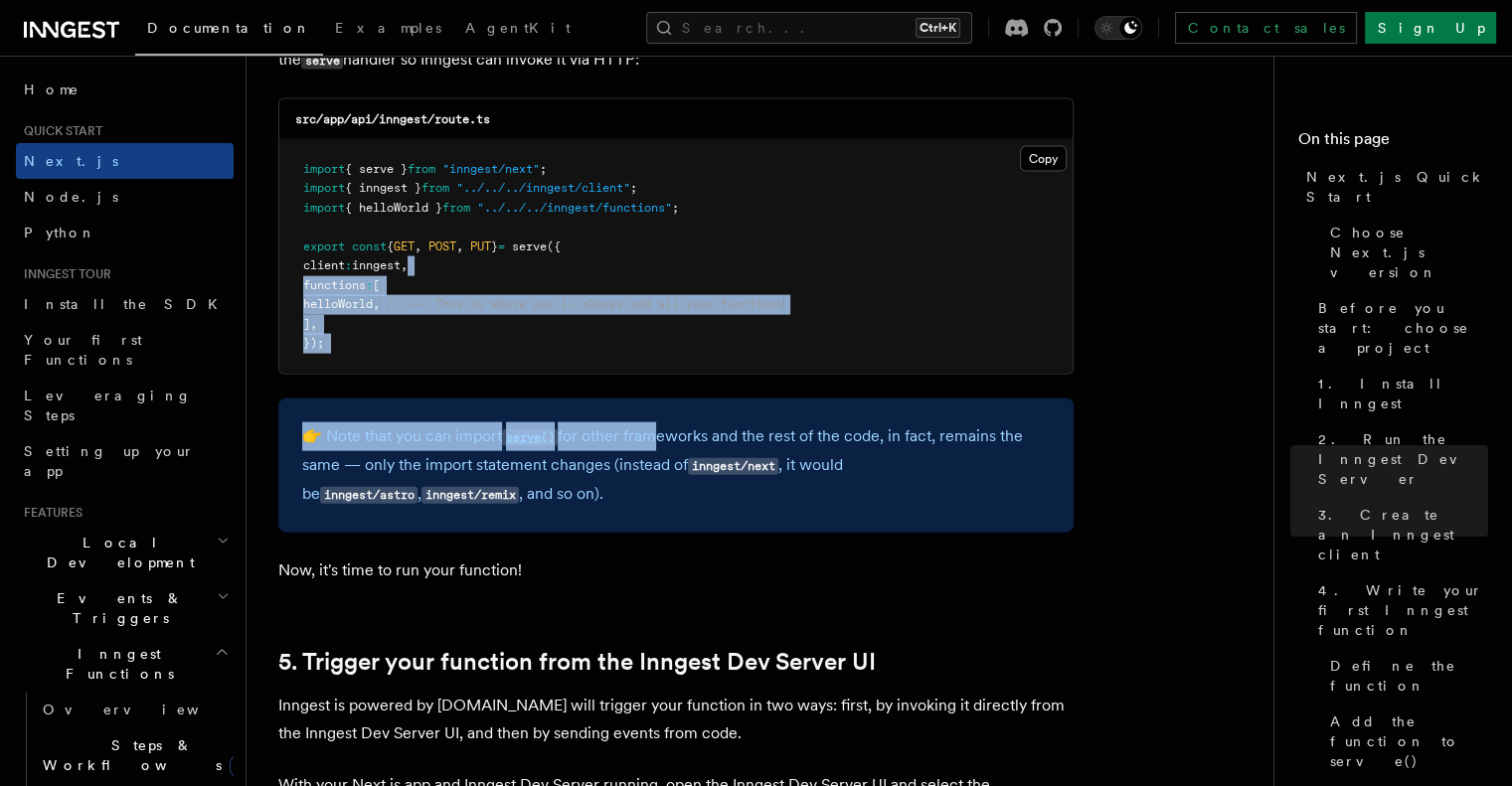 click on "import  { serve }  from   "inngest/next" ;
import  { inngest }  from   "../../../inngest/client" ;
import  { helloWorld }  from   "../../../inngest/functions" ;
export   const  {  GET ,   POST ,   PUT  }  =   serve ({
client :  inngest ,
functions :  [
helloWorld ,   // <-- This is where you'll always add all your functions
] ,
});" at bounding box center (676, 256) 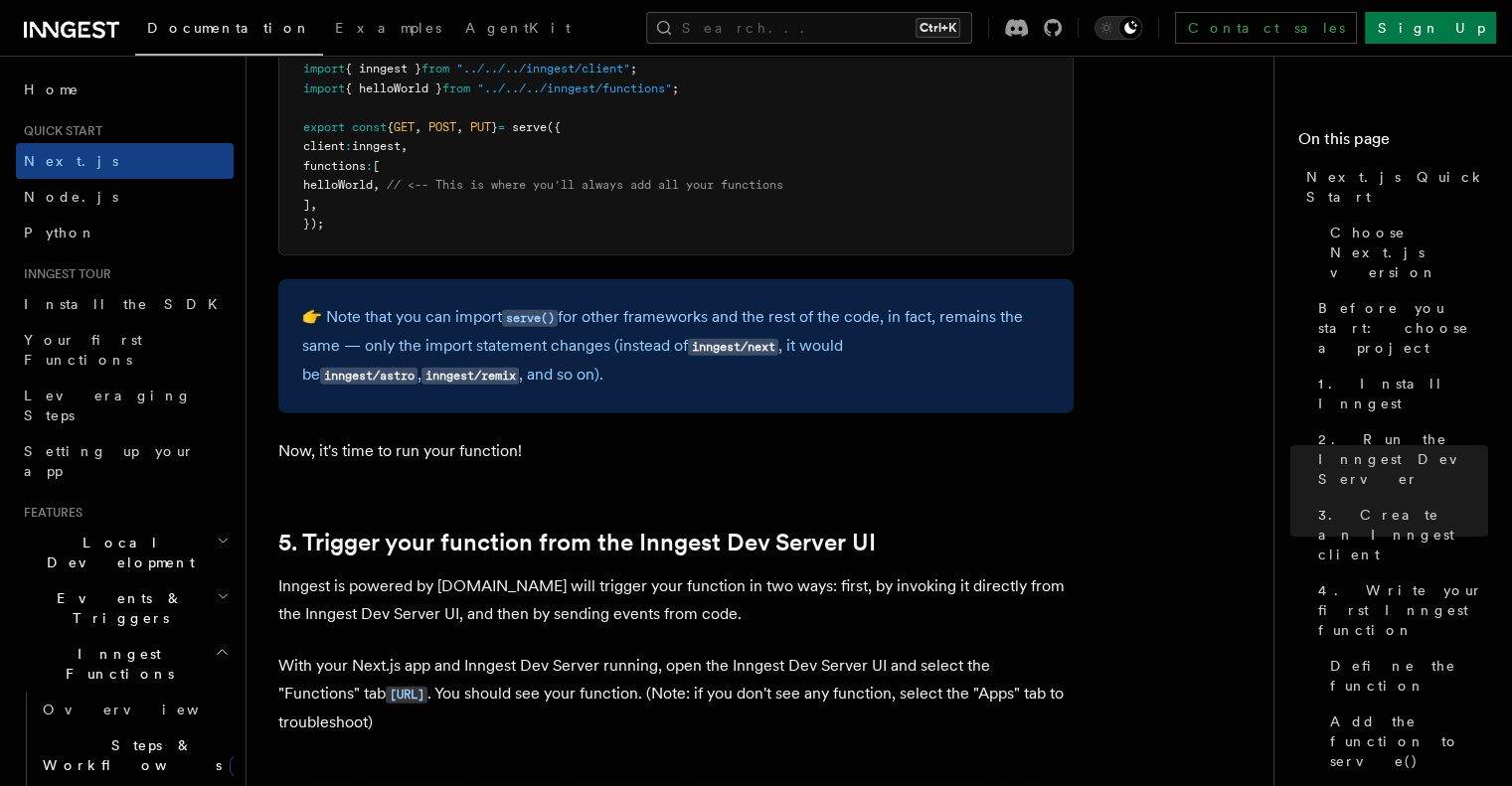 scroll, scrollTop: 4770, scrollLeft: 0, axis: vertical 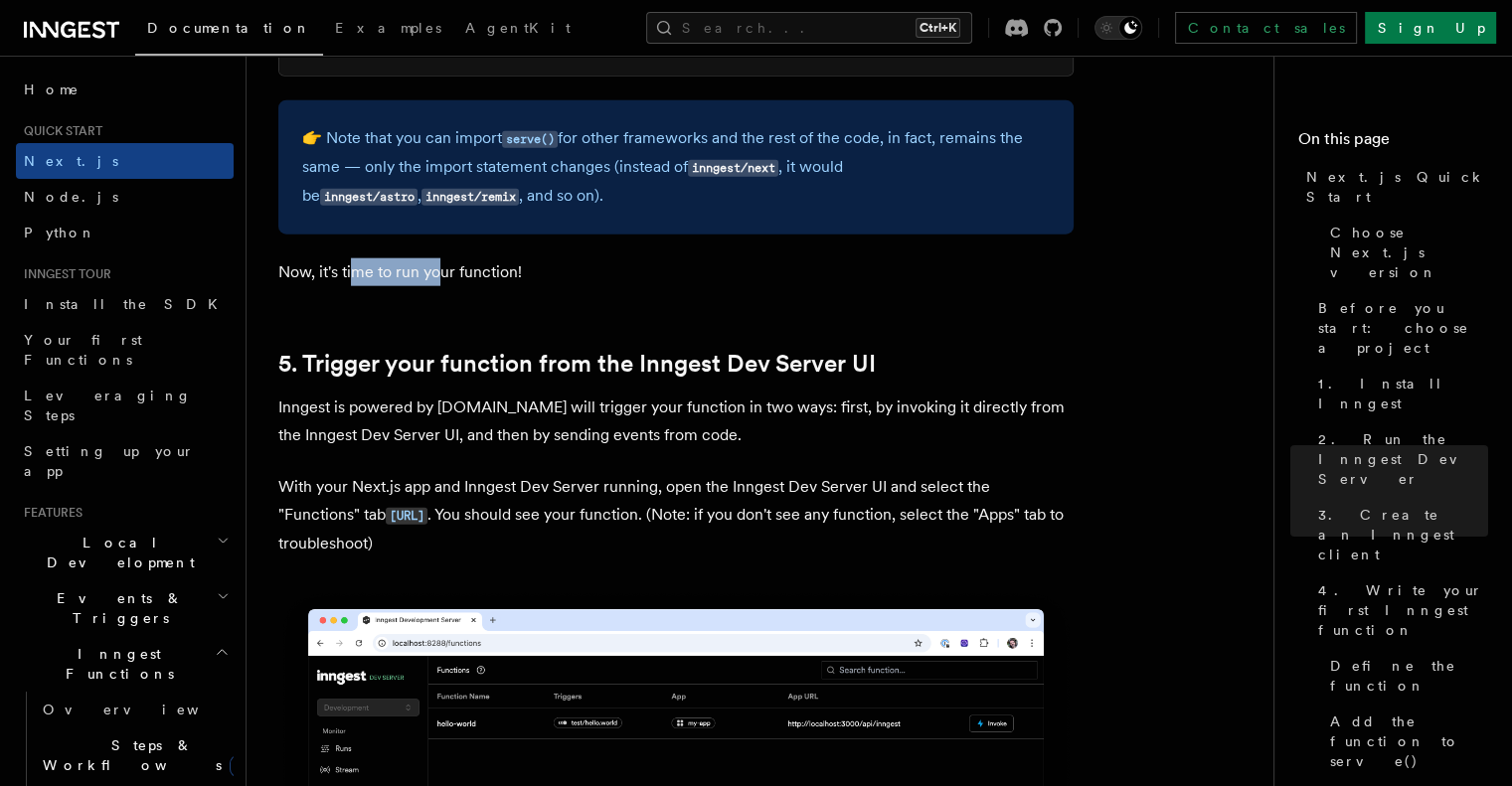 drag, startPoint x: 354, startPoint y: 278, endPoint x: 513, endPoint y: 257, distance: 160.3808 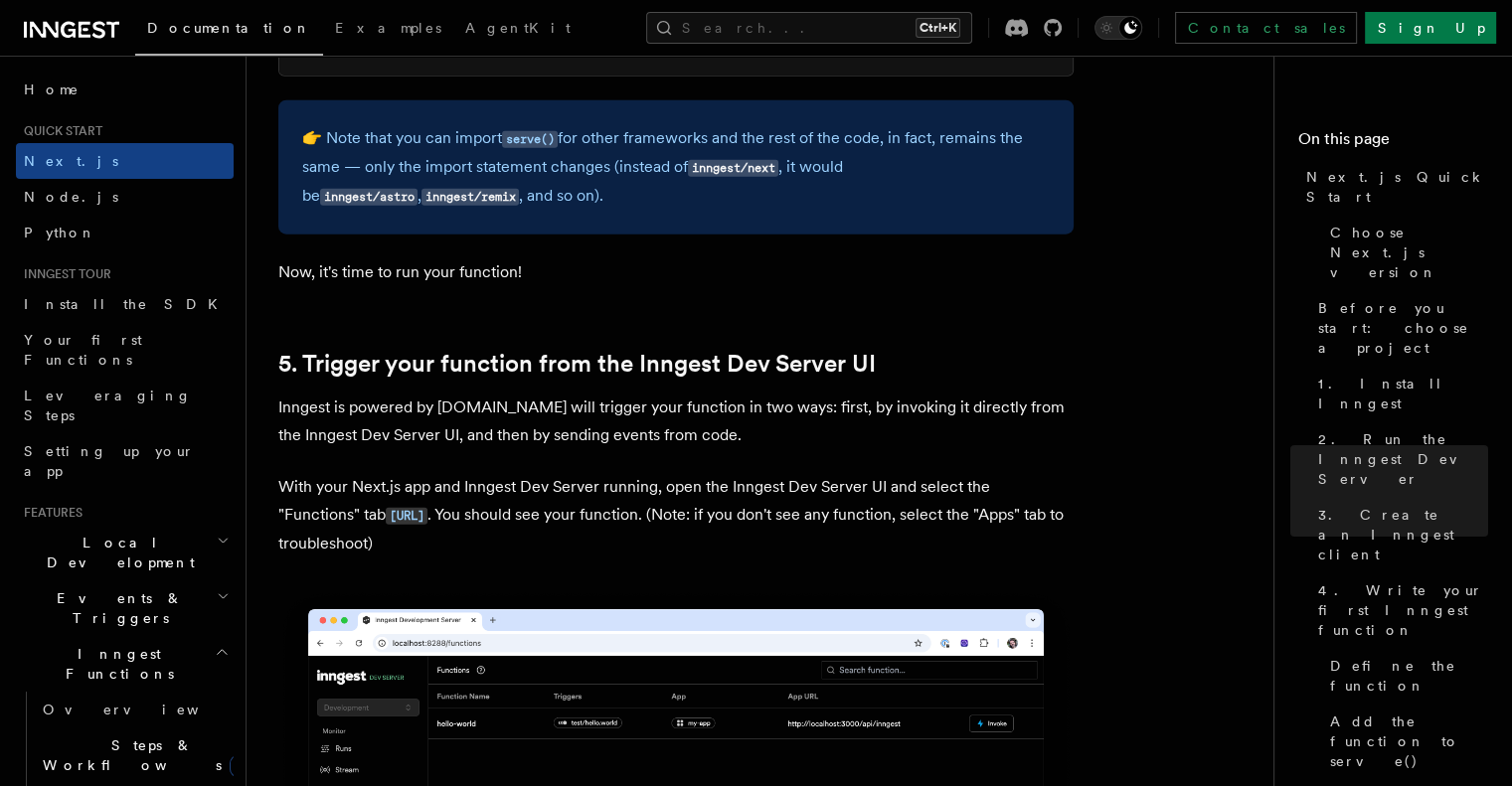 click on "Now, it's time to run your function!" at bounding box center [676, 272] 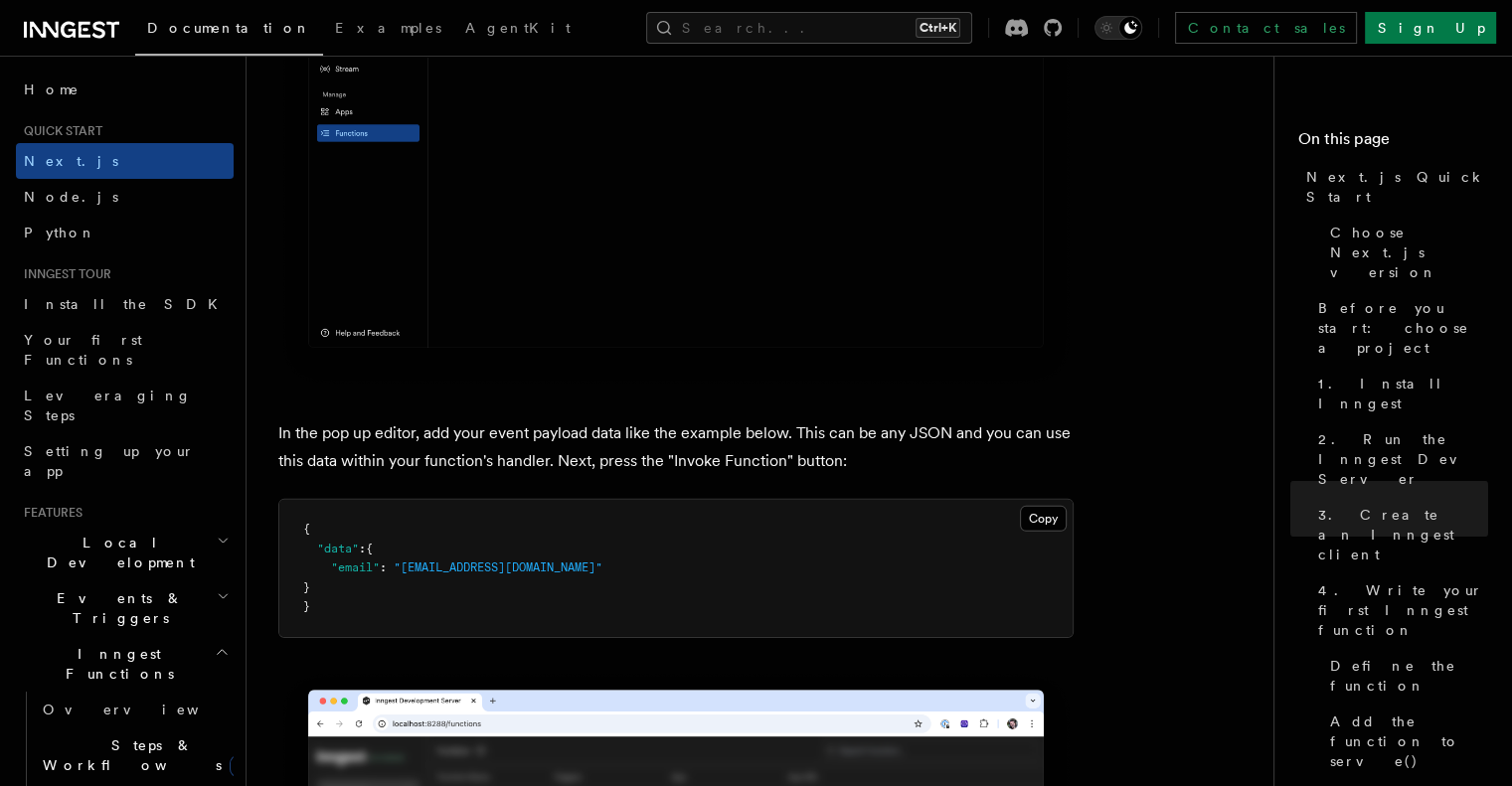 scroll, scrollTop: 6658, scrollLeft: 0, axis: vertical 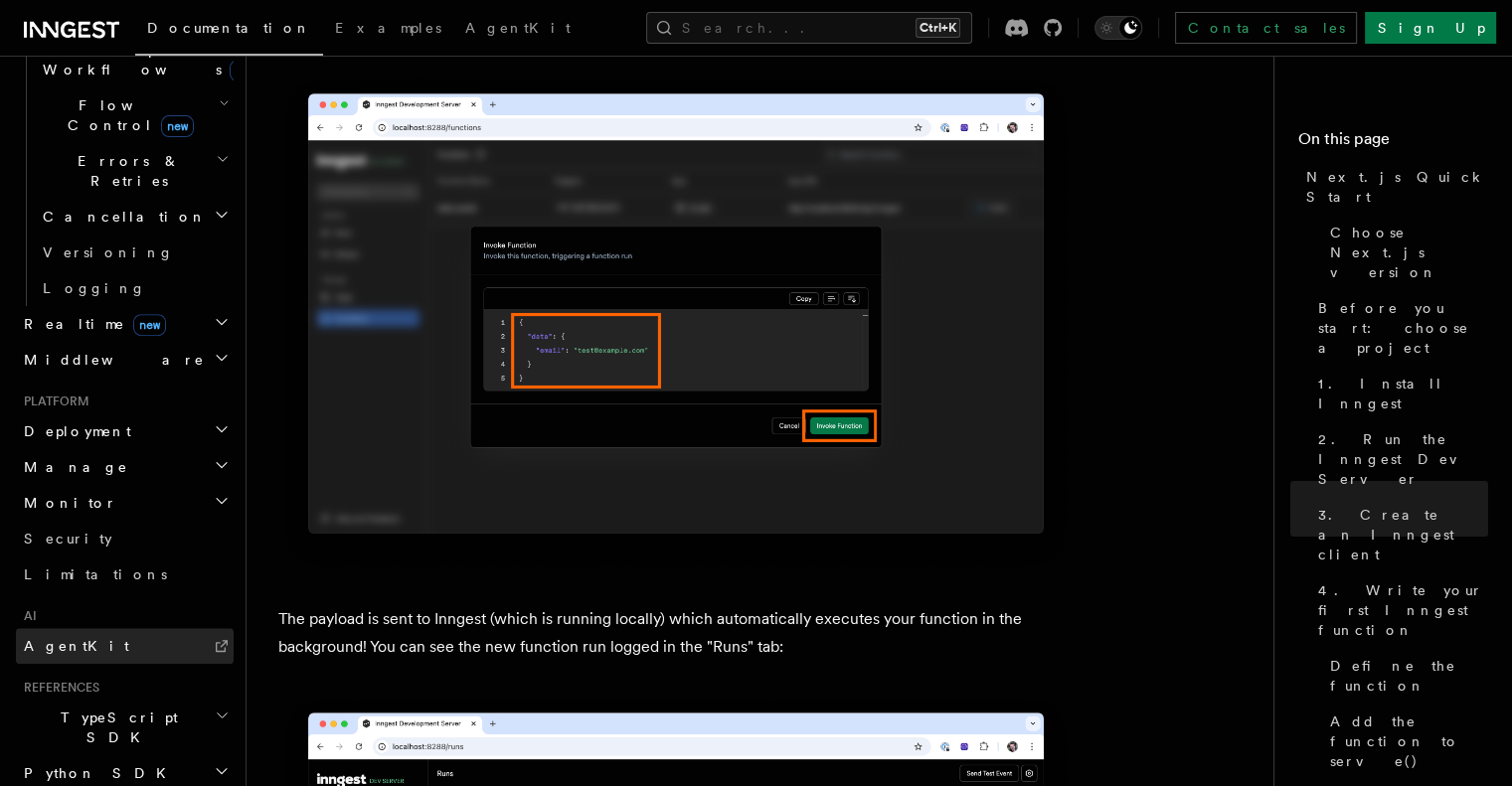 click on "AgentKit" at bounding box center [124, 646] 